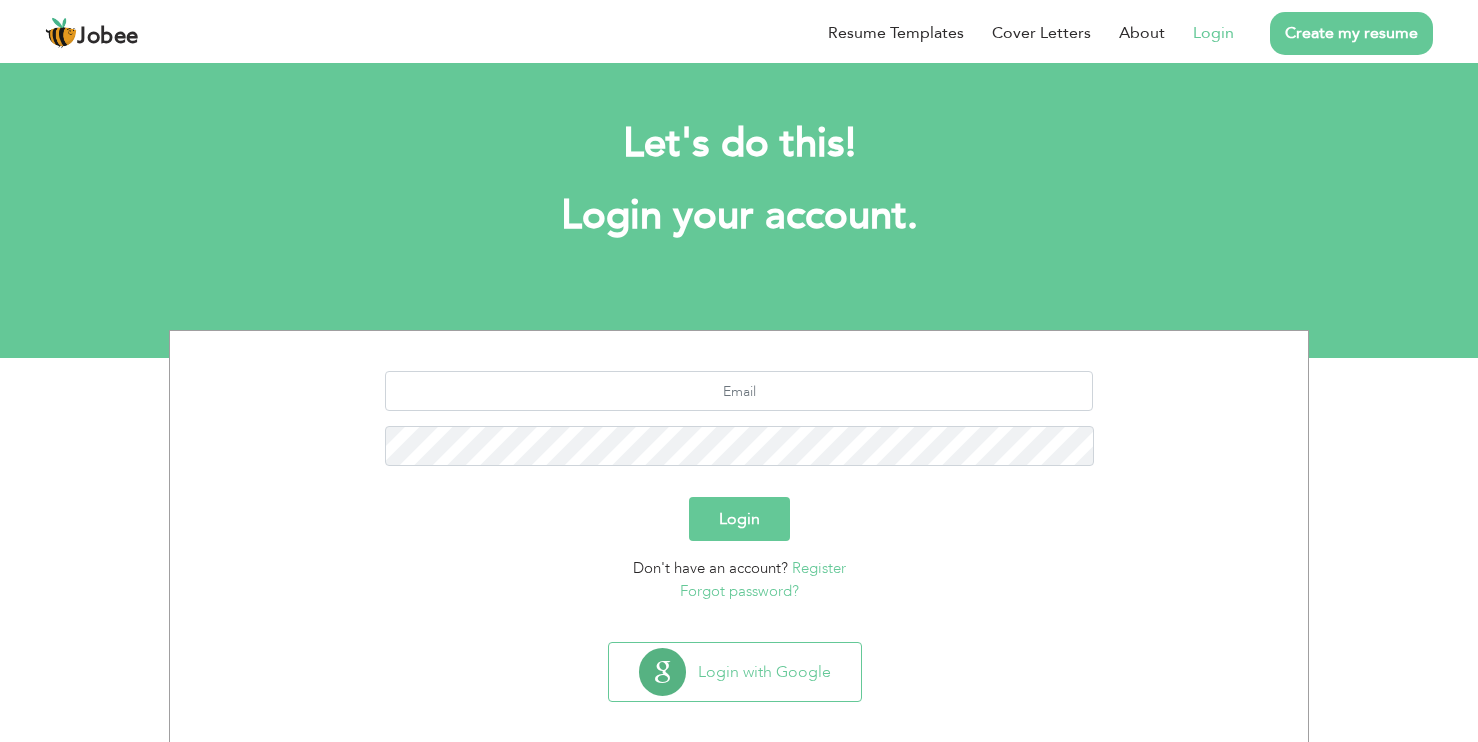 scroll, scrollTop: 0, scrollLeft: 0, axis: both 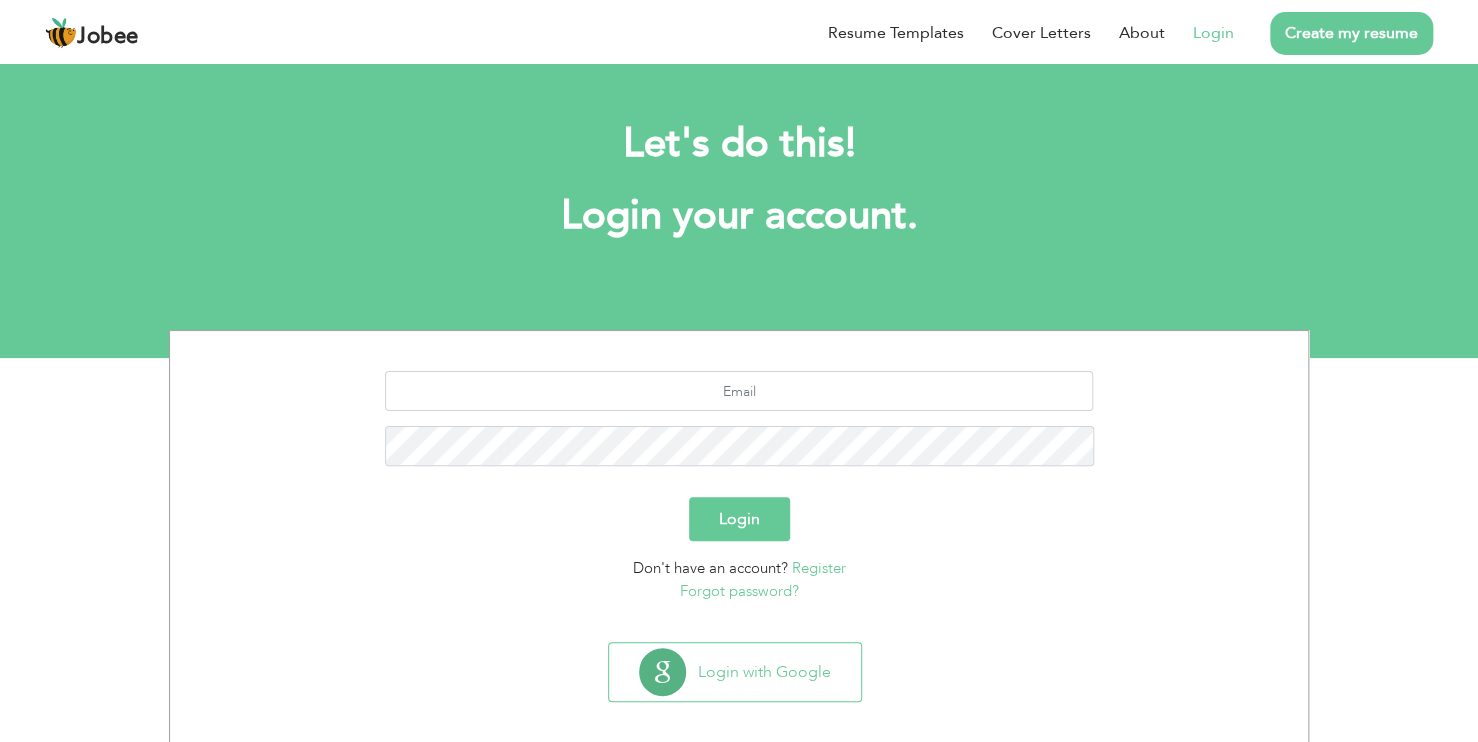 click at bounding box center [739, 391] 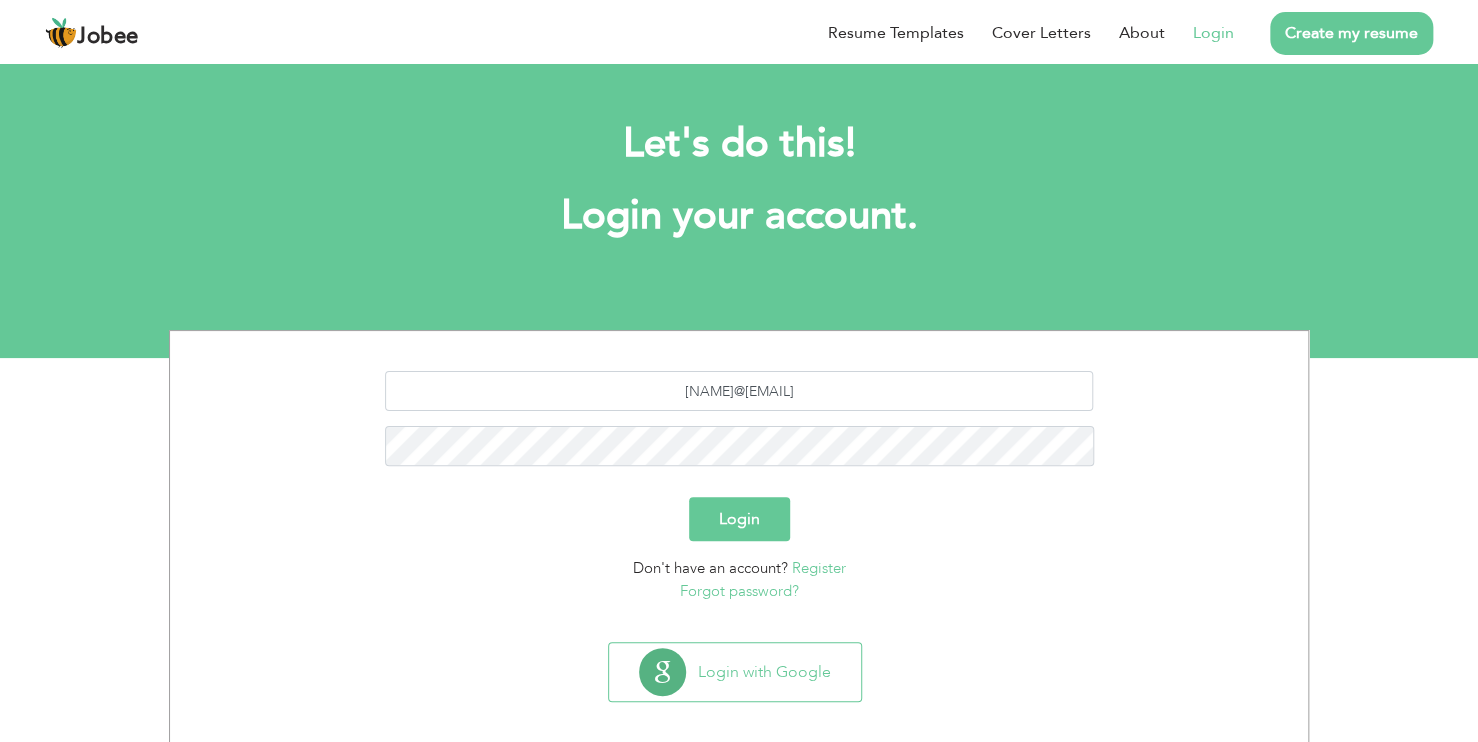 type on "[NAME]@[EMAIL]" 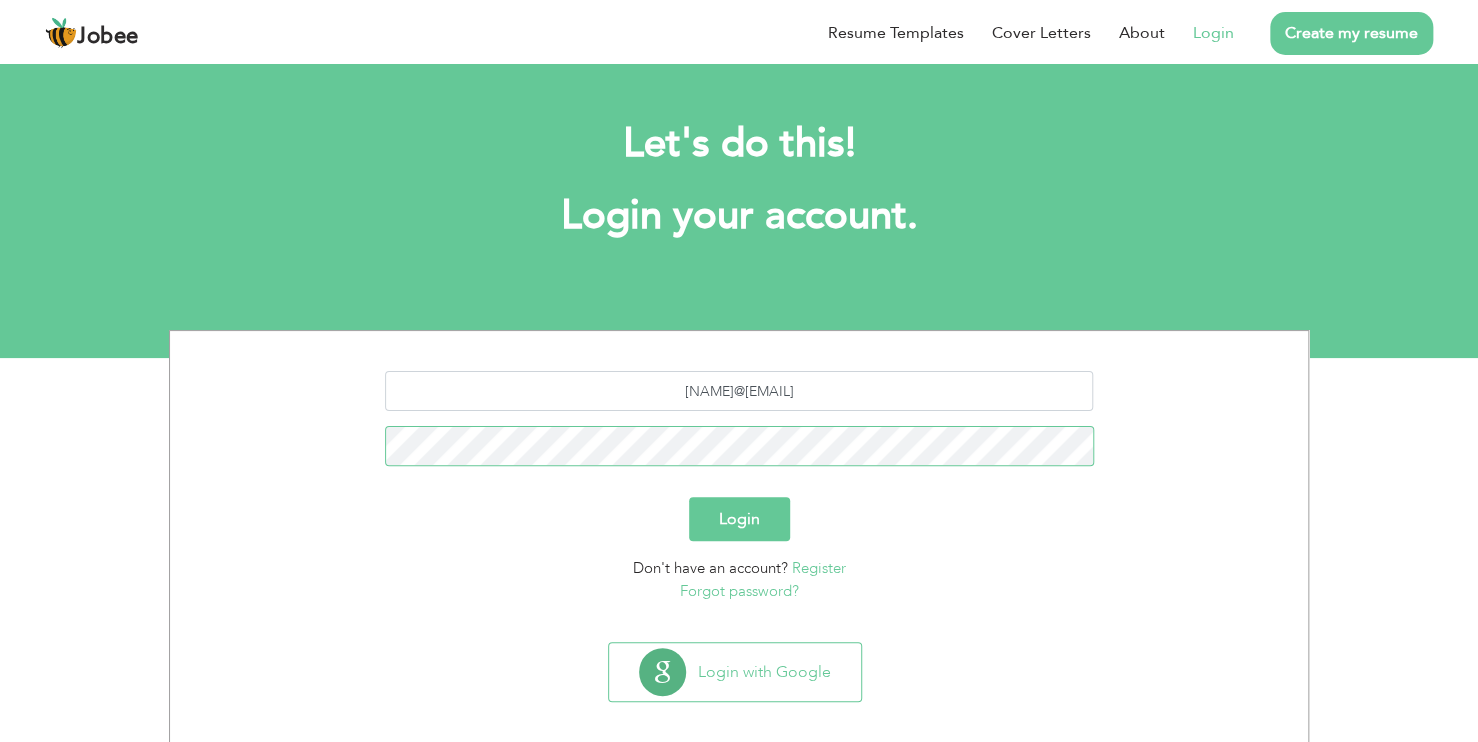 click on "Login" at bounding box center (739, 519) 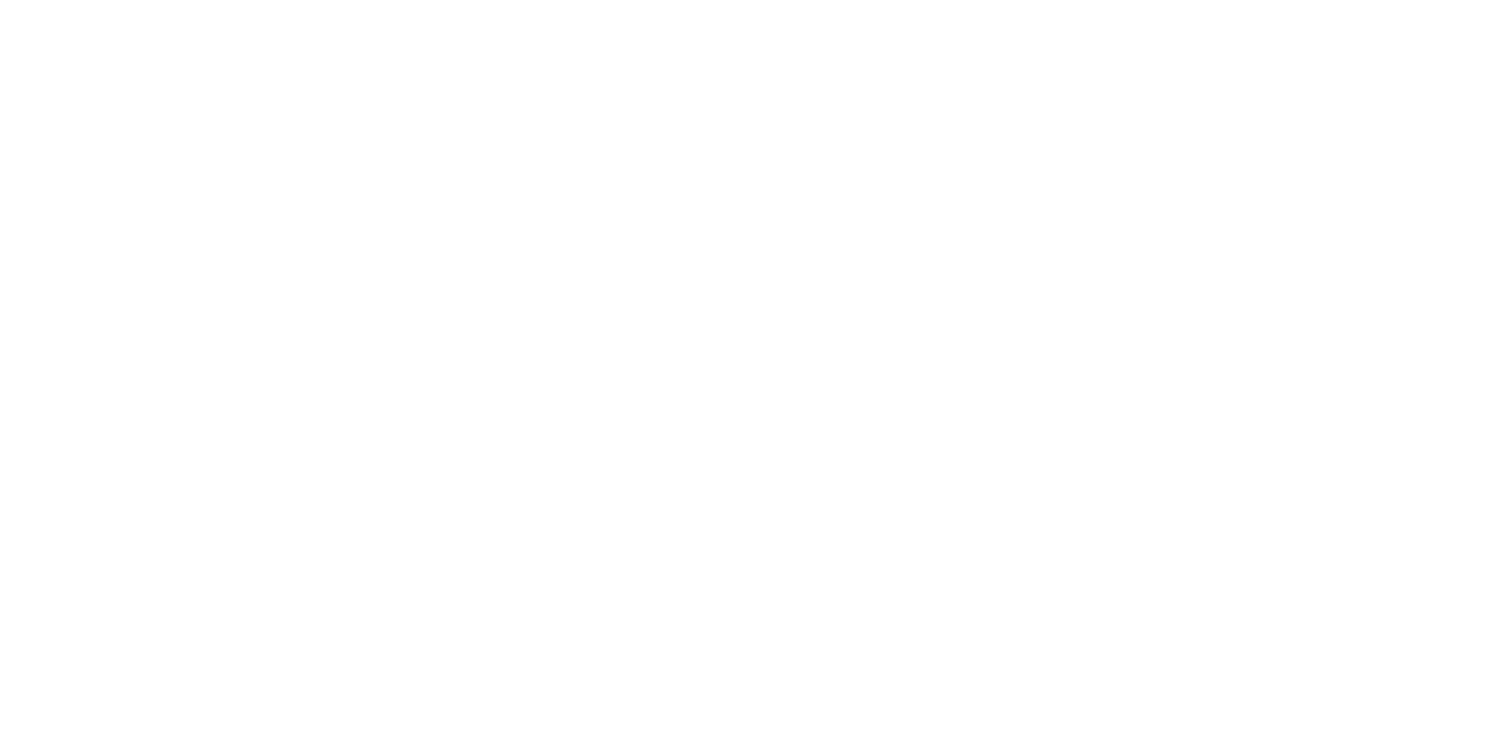 scroll, scrollTop: 0, scrollLeft: 0, axis: both 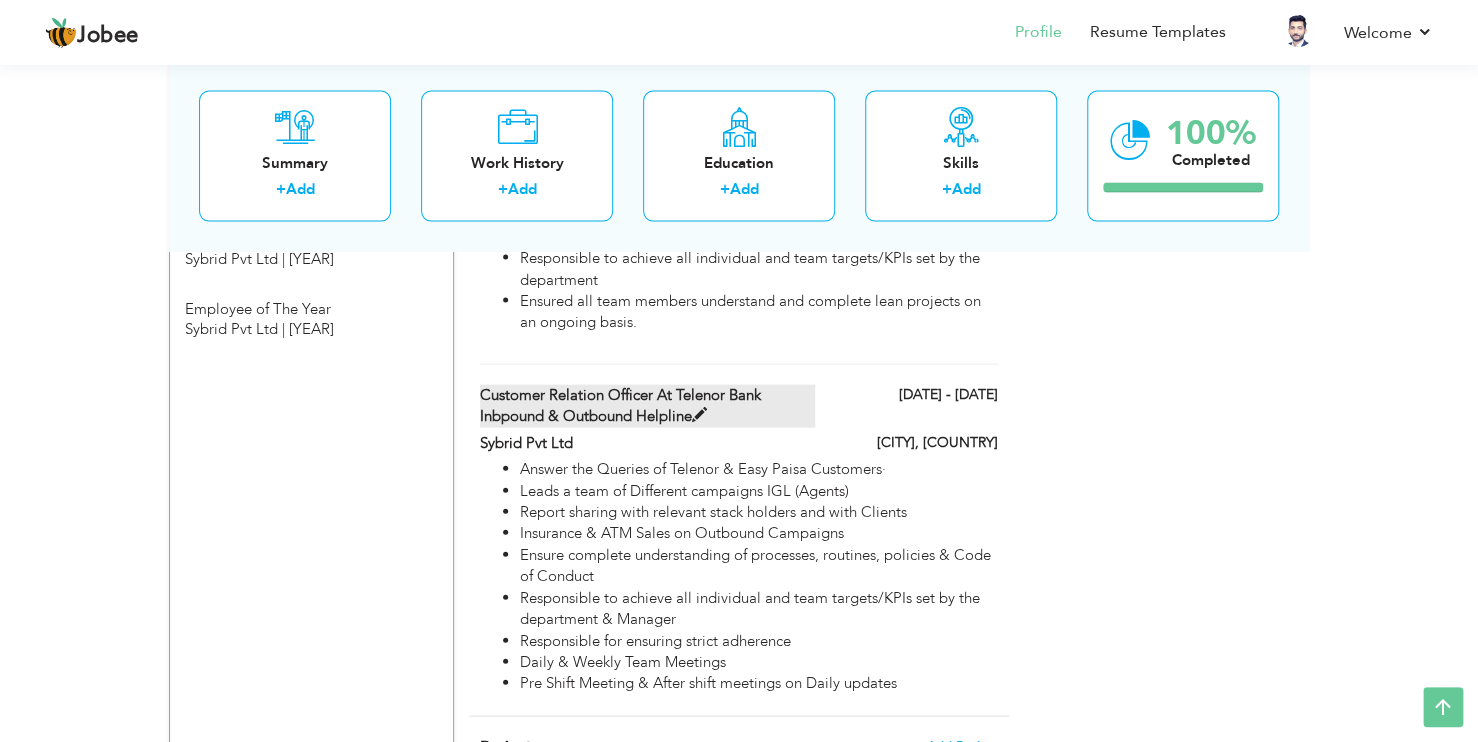 click at bounding box center [699, 415] 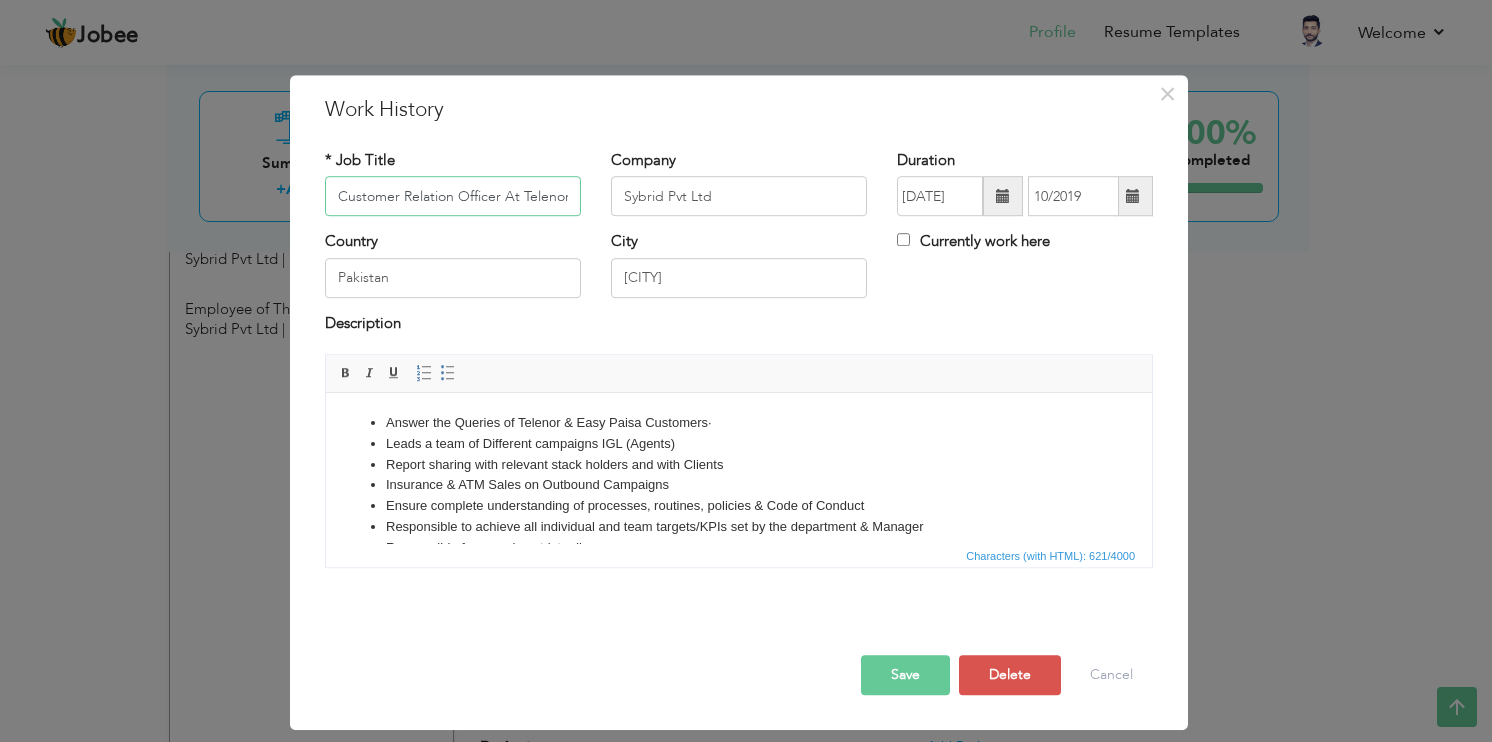 scroll, scrollTop: 0, scrollLeft: 232, axis: horizontal 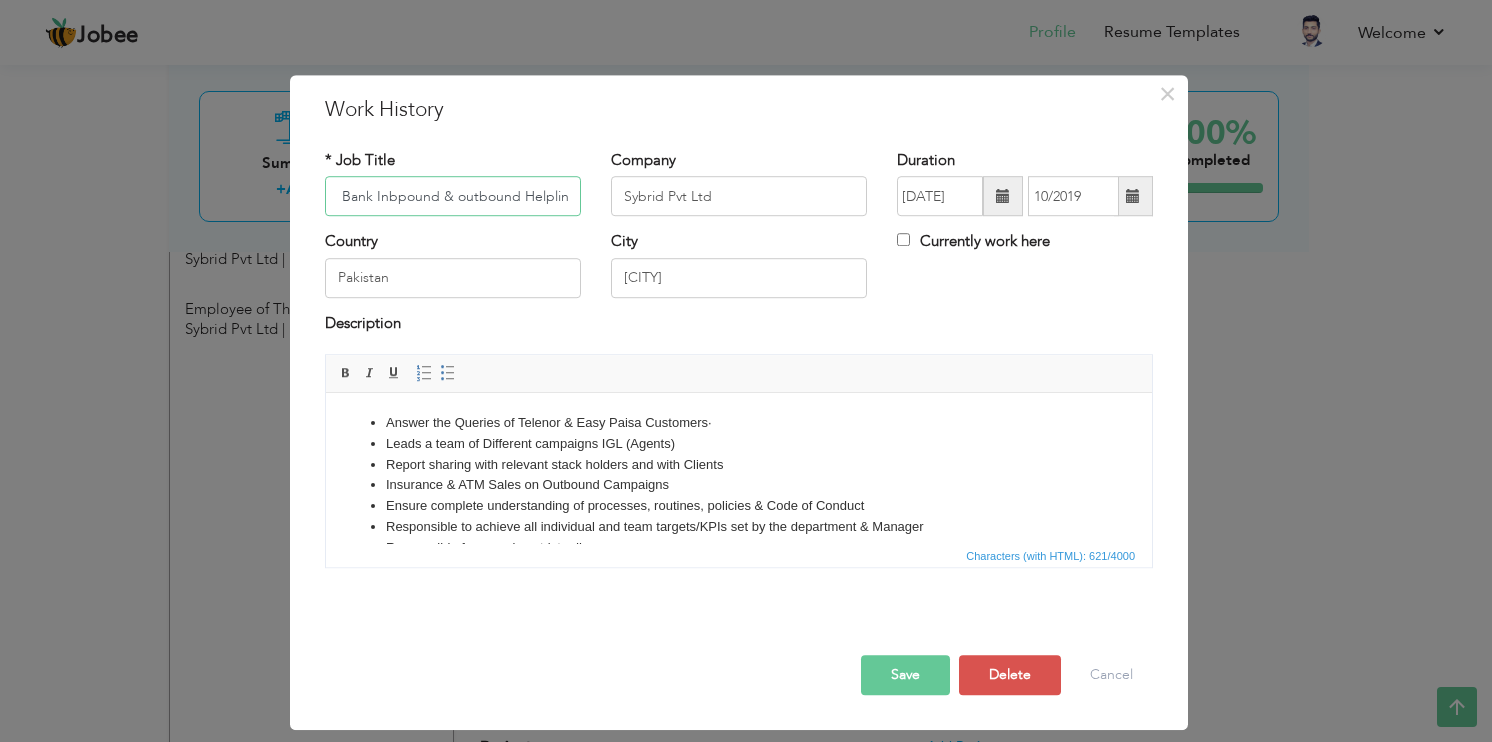 click on "Customer Relation Officer At Telenor Bank Inbpound & outbound Helpline" at bounding box center (453, 197) 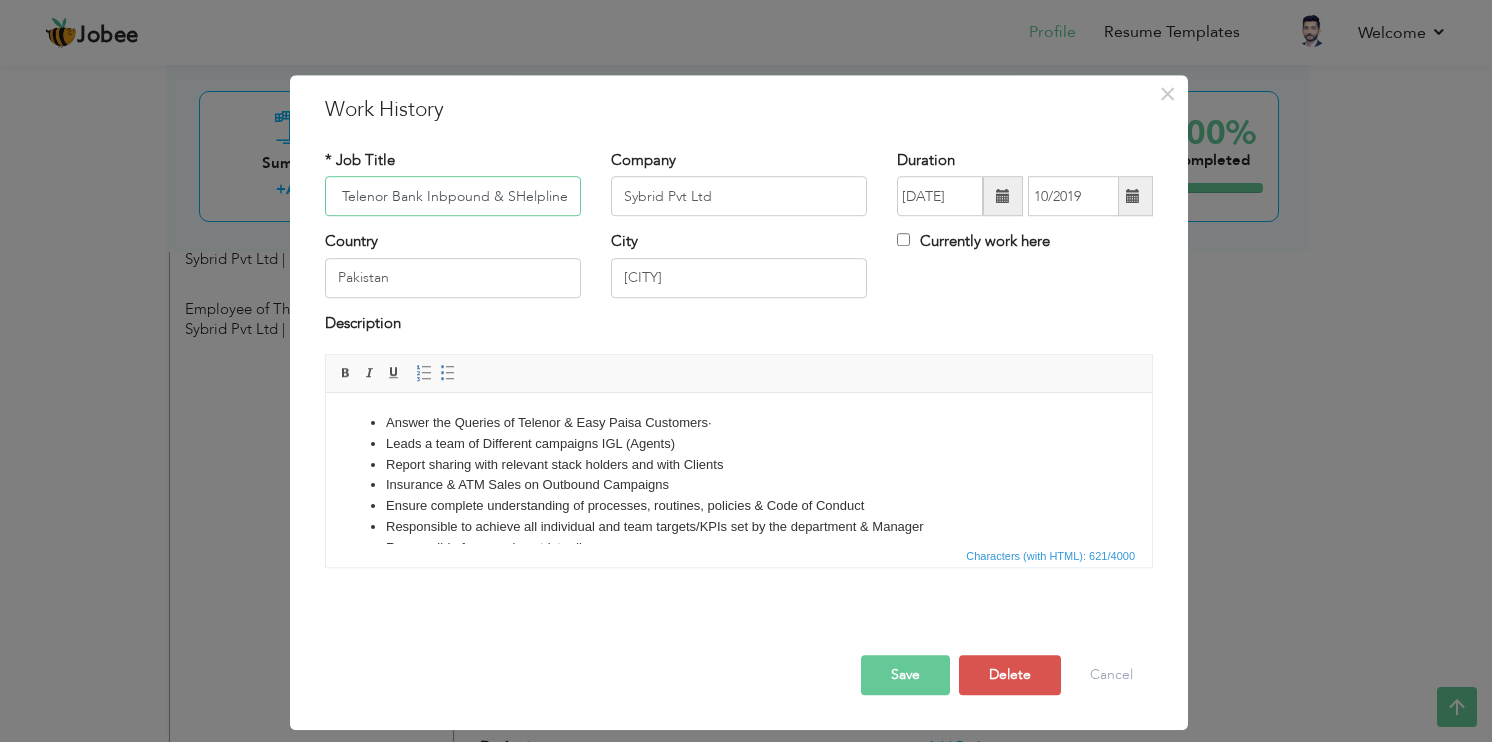 scroll, scrollTop: 0, scrollLeft: 174, axis: horizontal 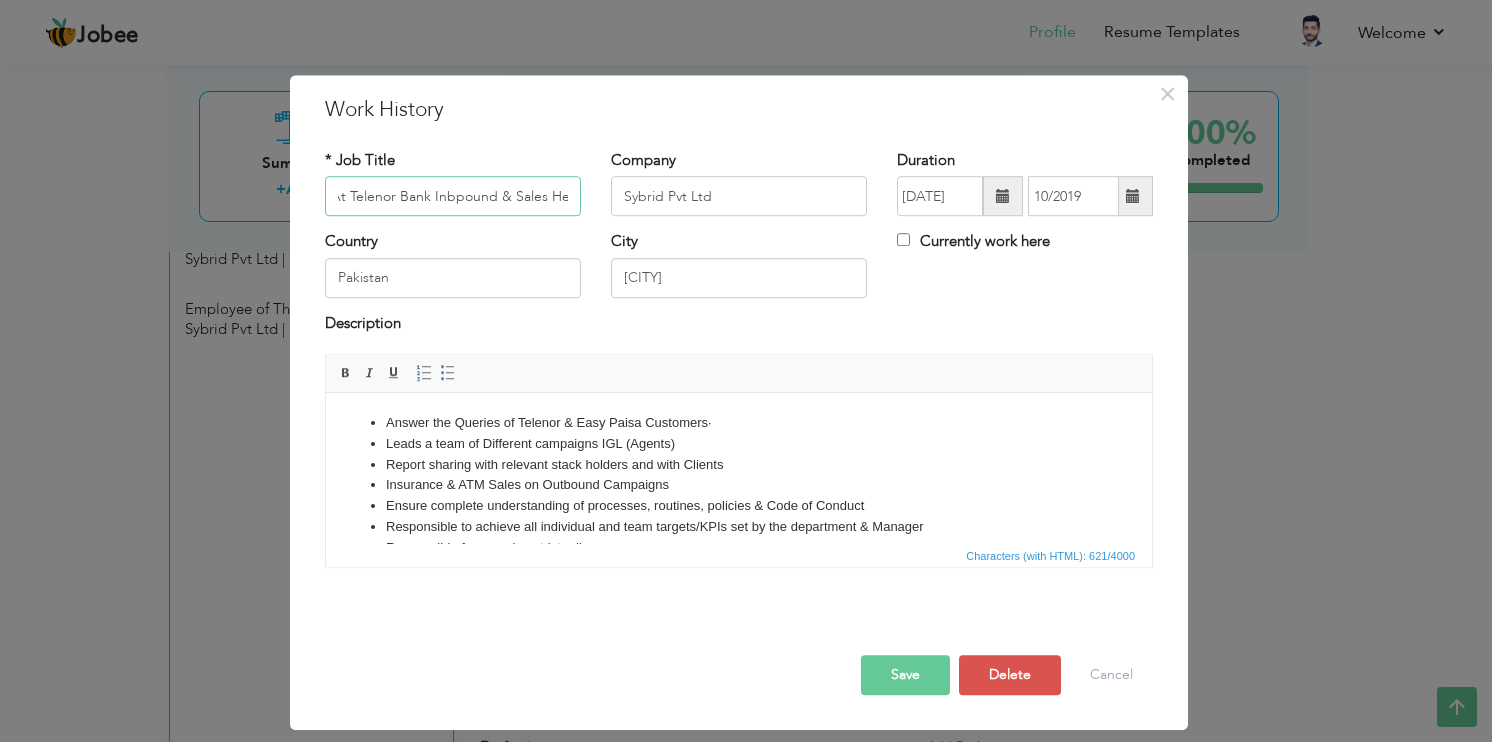 type on "Customer Relation Officer At Telenor Bank Inbpound & Sales Helpline" 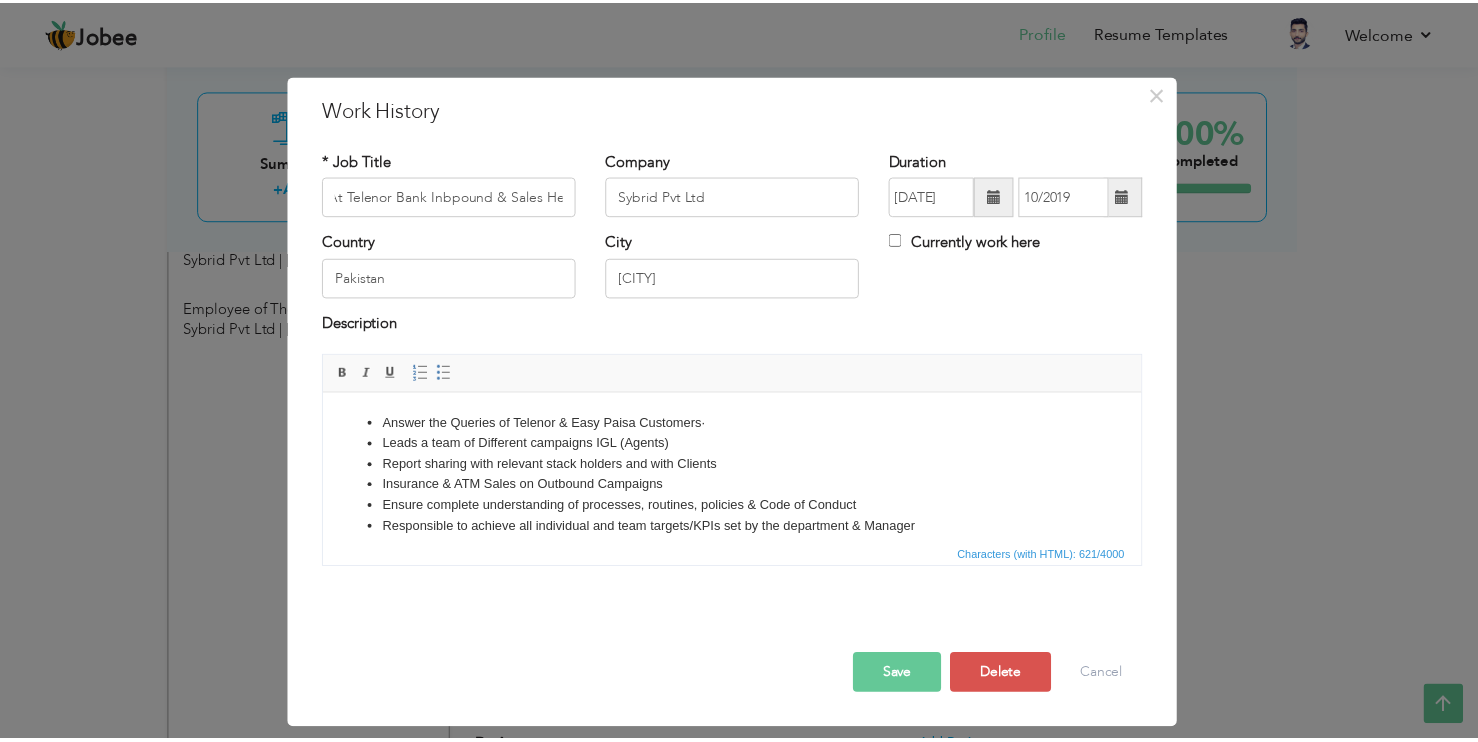scroll, scrollTop: 0, scrollLeft: 0, axis: both 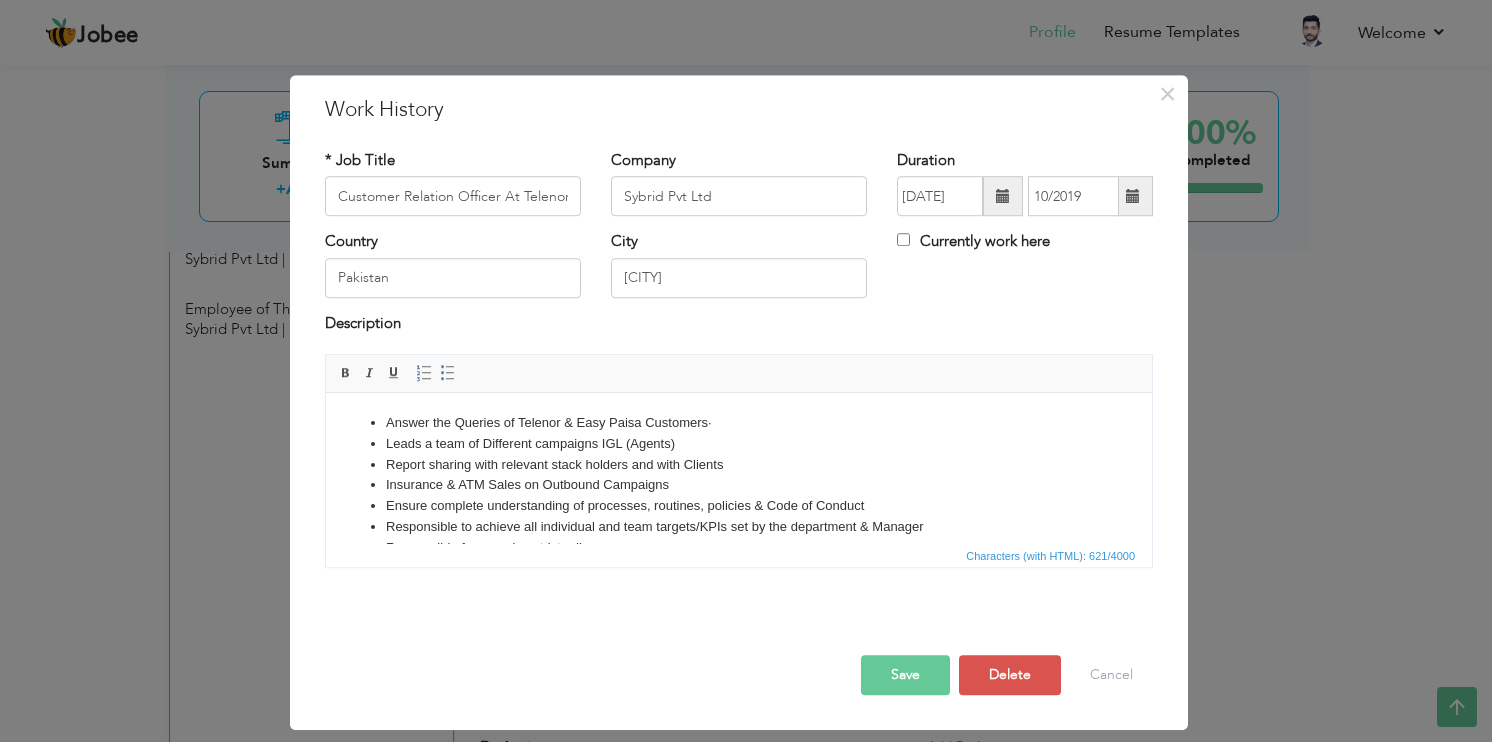 click on "Insurance & ATM Sales on Outbound Campaigns" at bounding box center (739, 485) 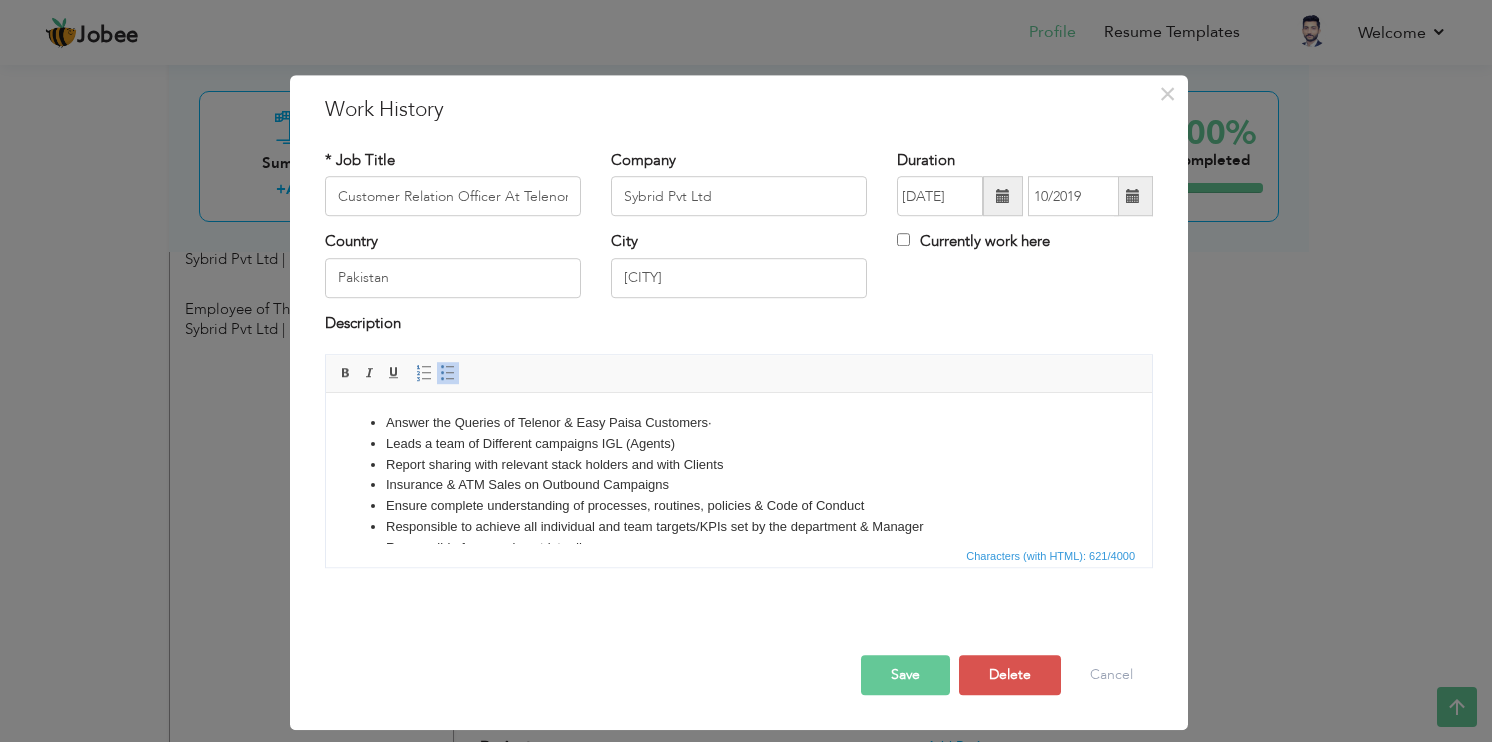 click on "Save" at bounding box center [905, 675] 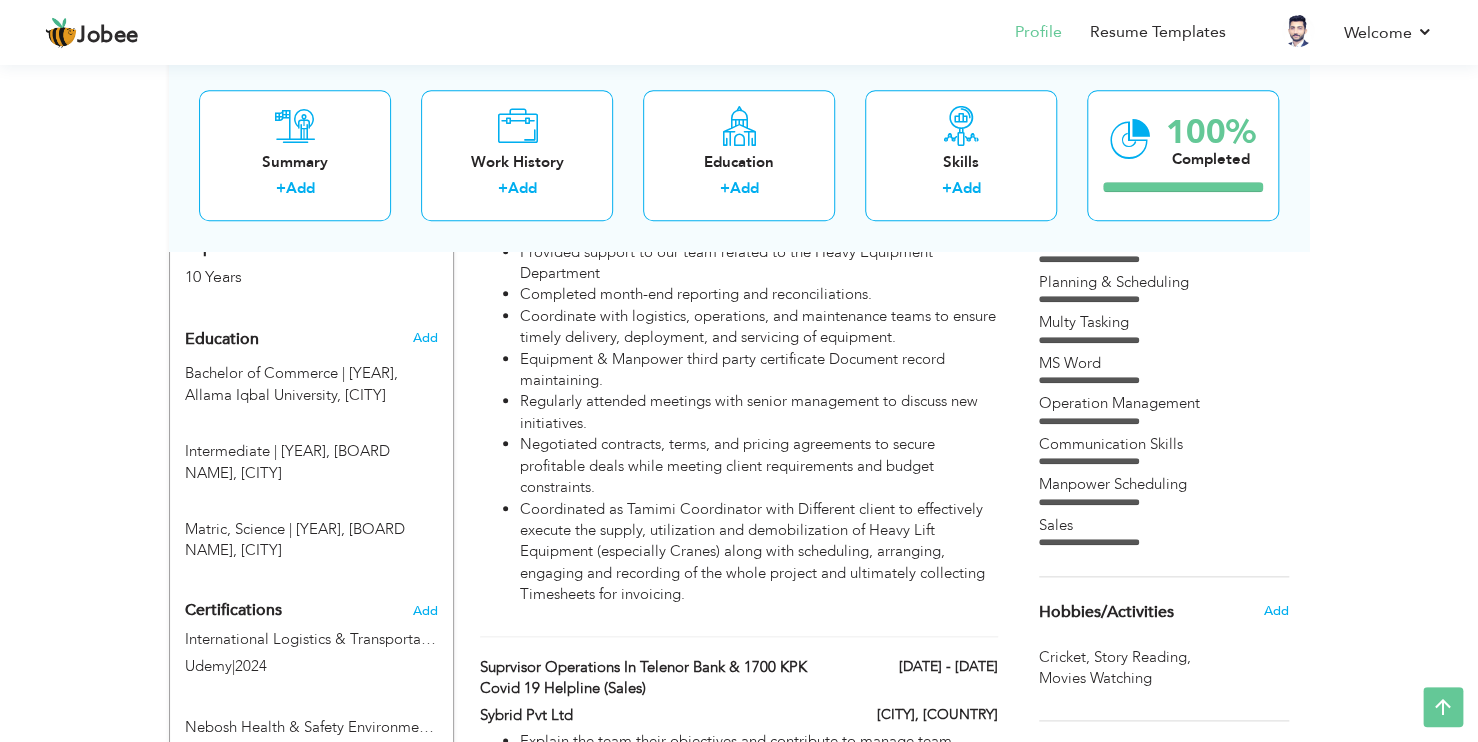 scroll, scrollTop: 800, scrollLeft: 0, axis: vertical 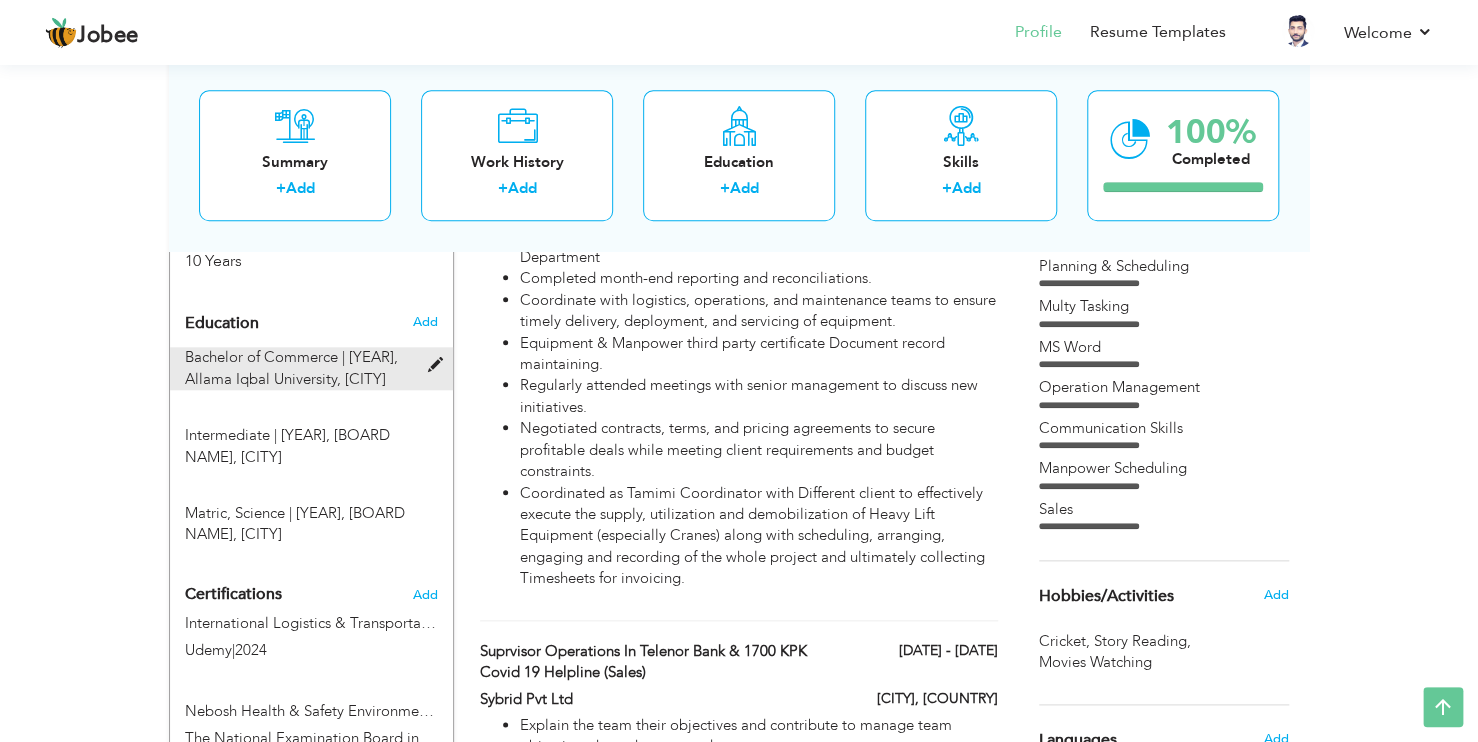 click on "Bachelor of Commerce | [YEAR],
Allama Iqbal University, [CITY]" at bounding box center (299, 368) 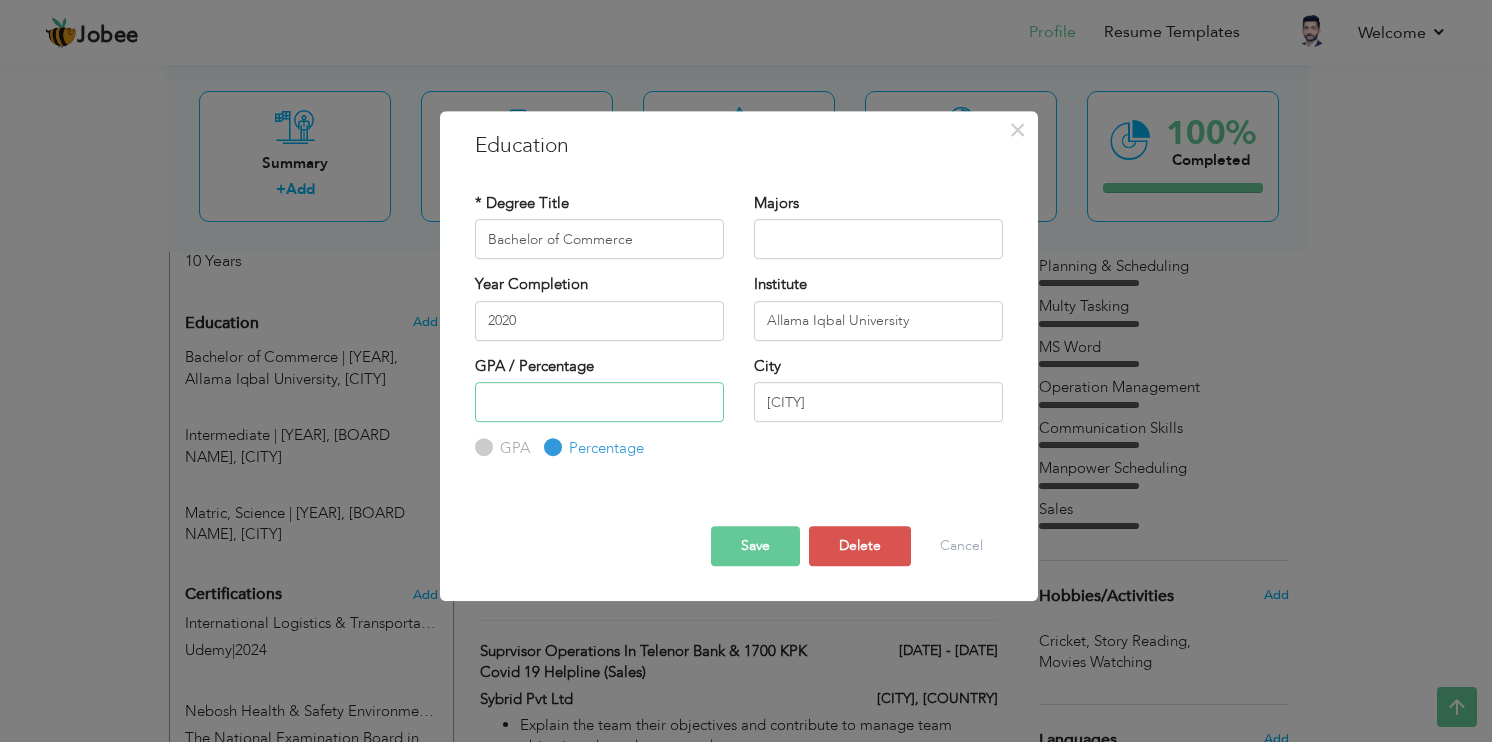 click on "[NUMBER]" at bounding box center (599, 402) 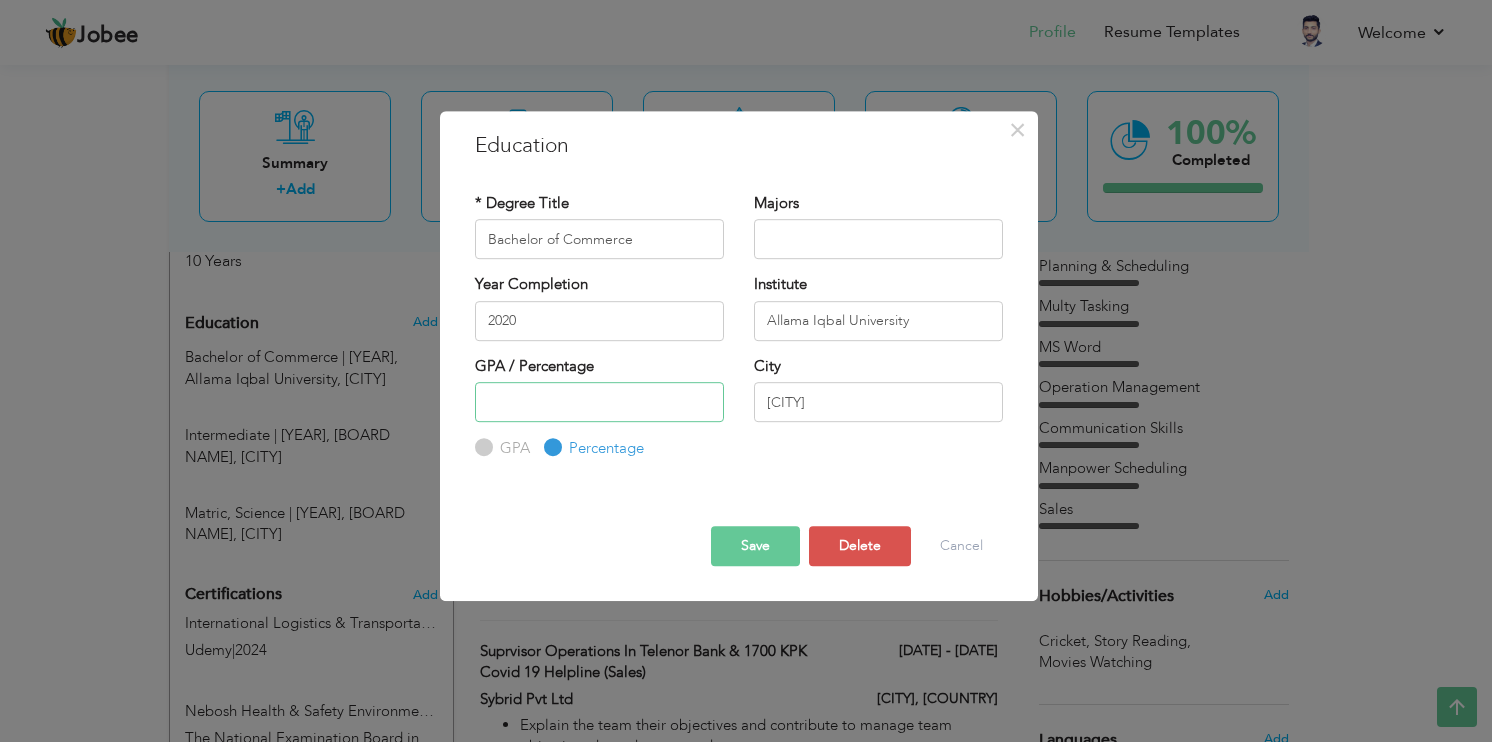 type 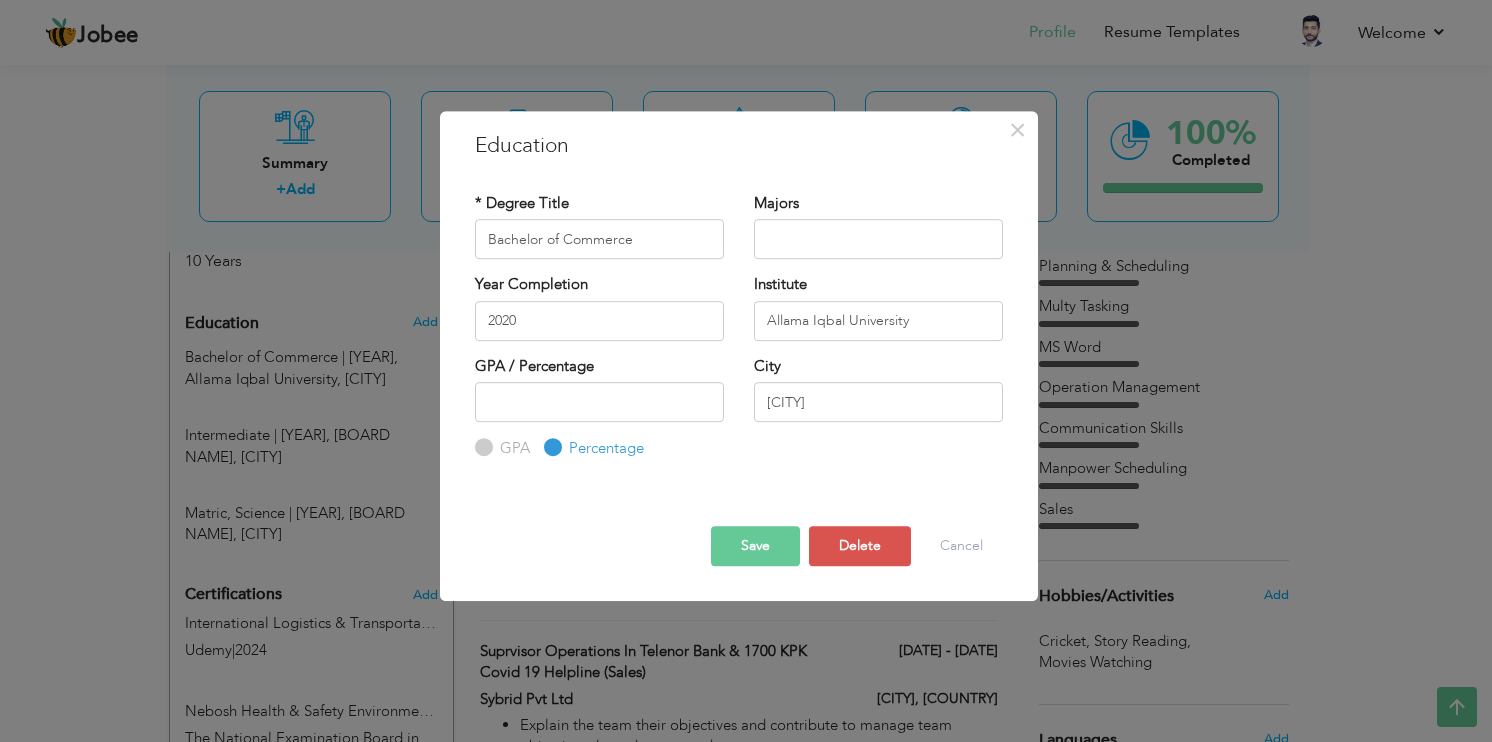 click on "Save" at bounding box center (755, 546) 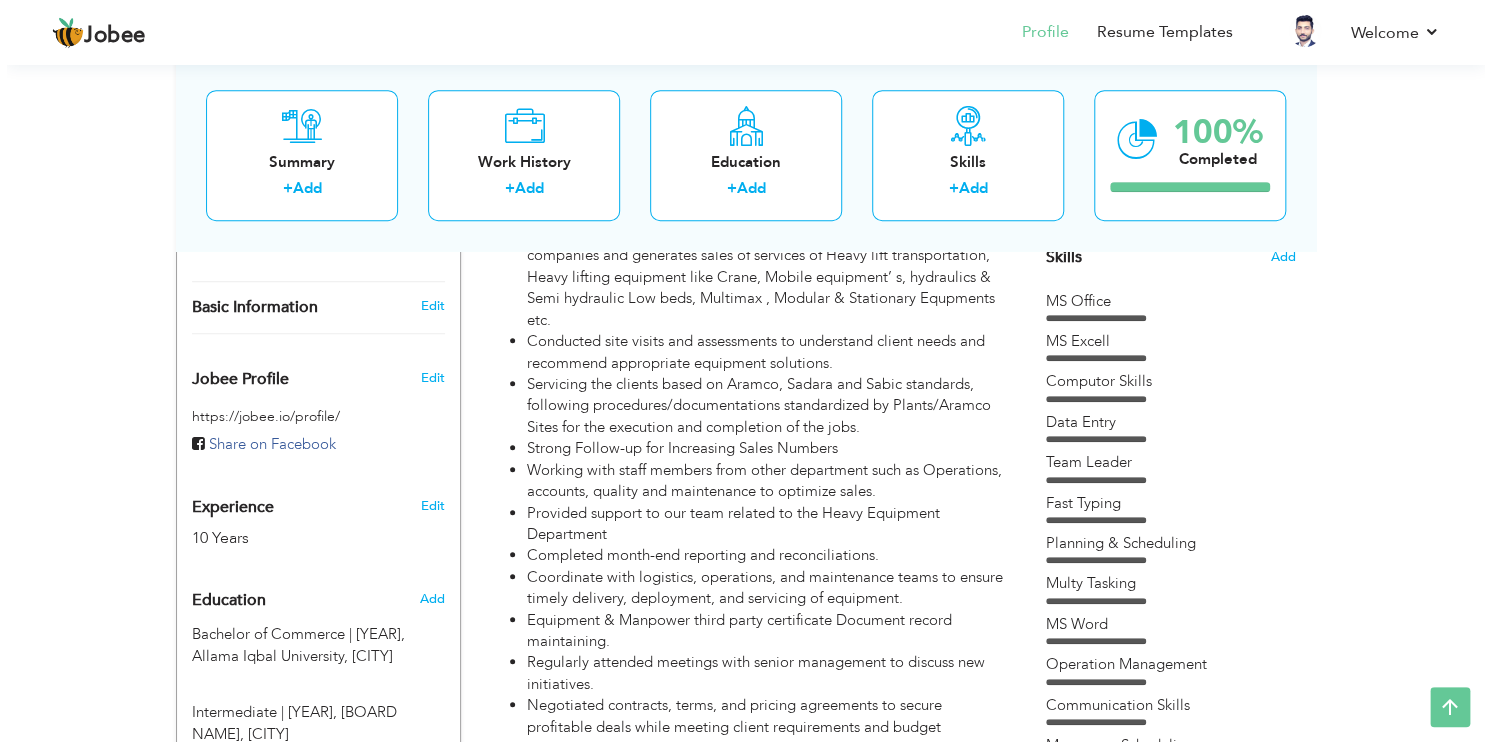 scroll, scrollTop: 300, scrollLeft: 0, axis: vertical 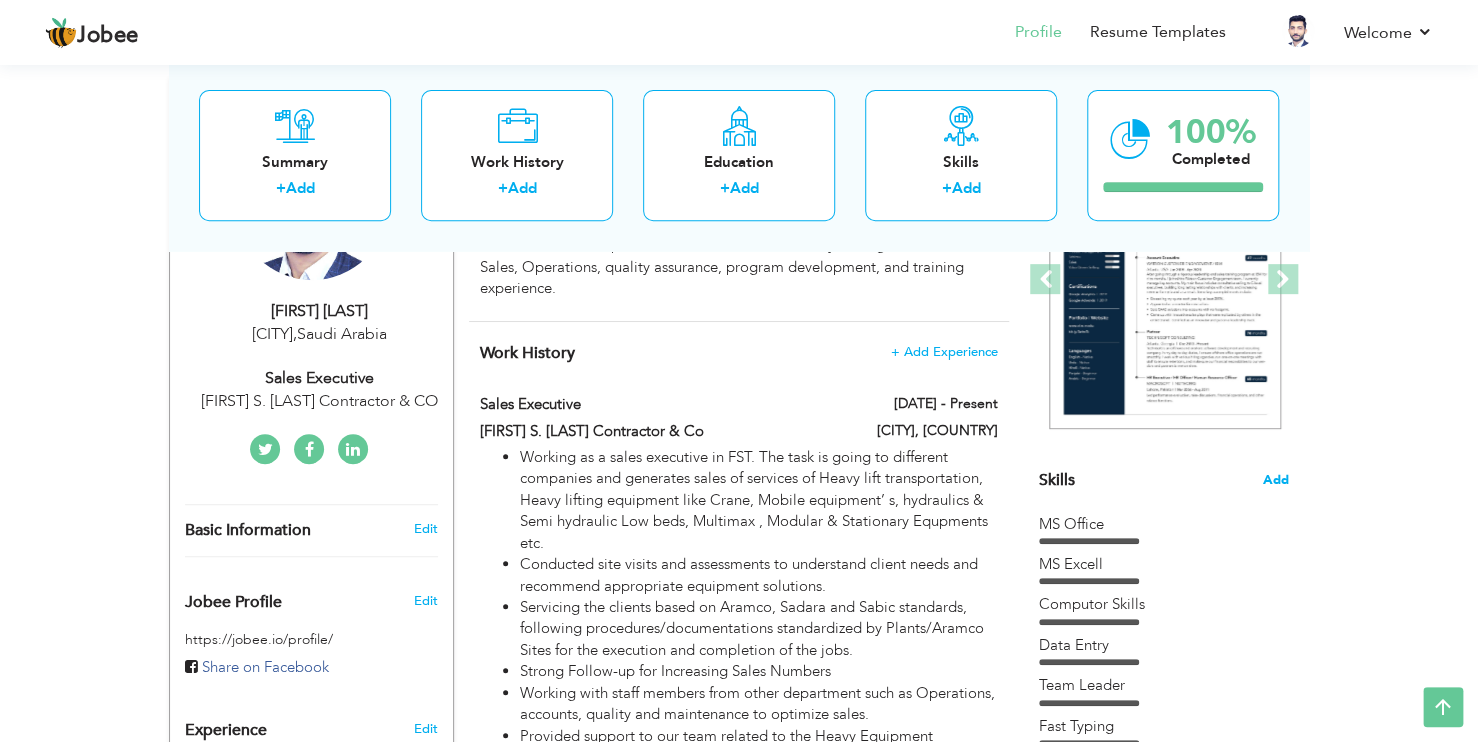 click on "Add" at bounding box center [1276, 480] 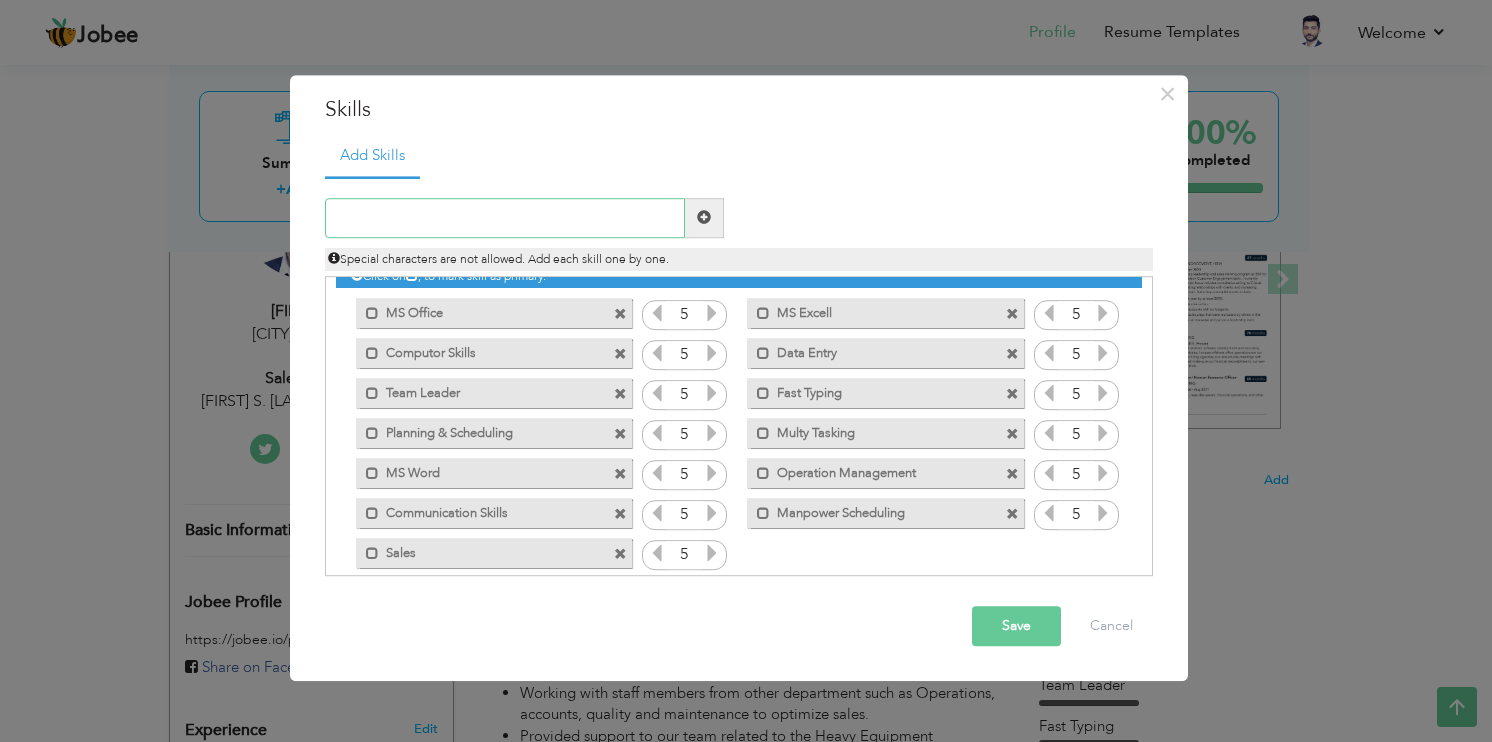 scroll, scrollTop: 44, scrollLeft: 0, axis: vertical 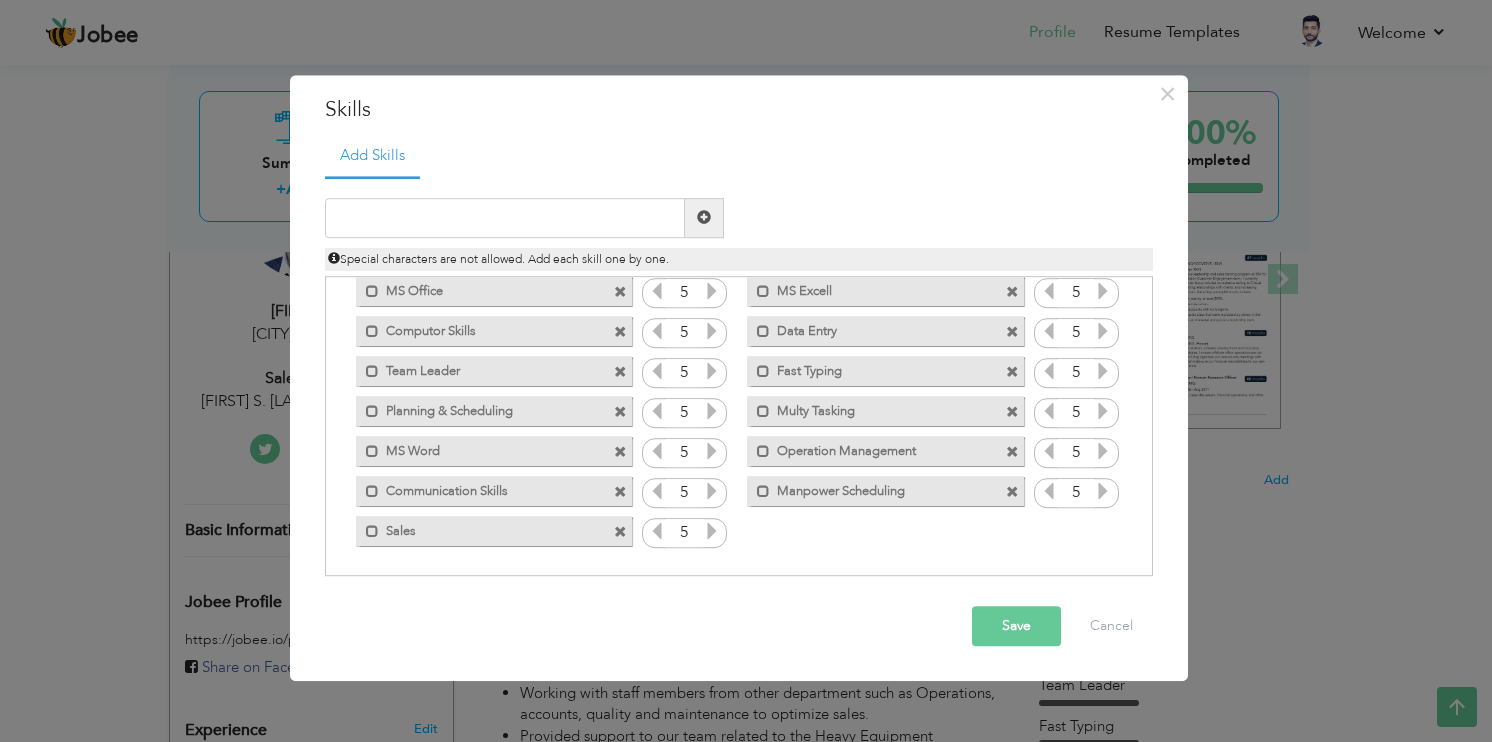 click at bounding box center (620, 532) 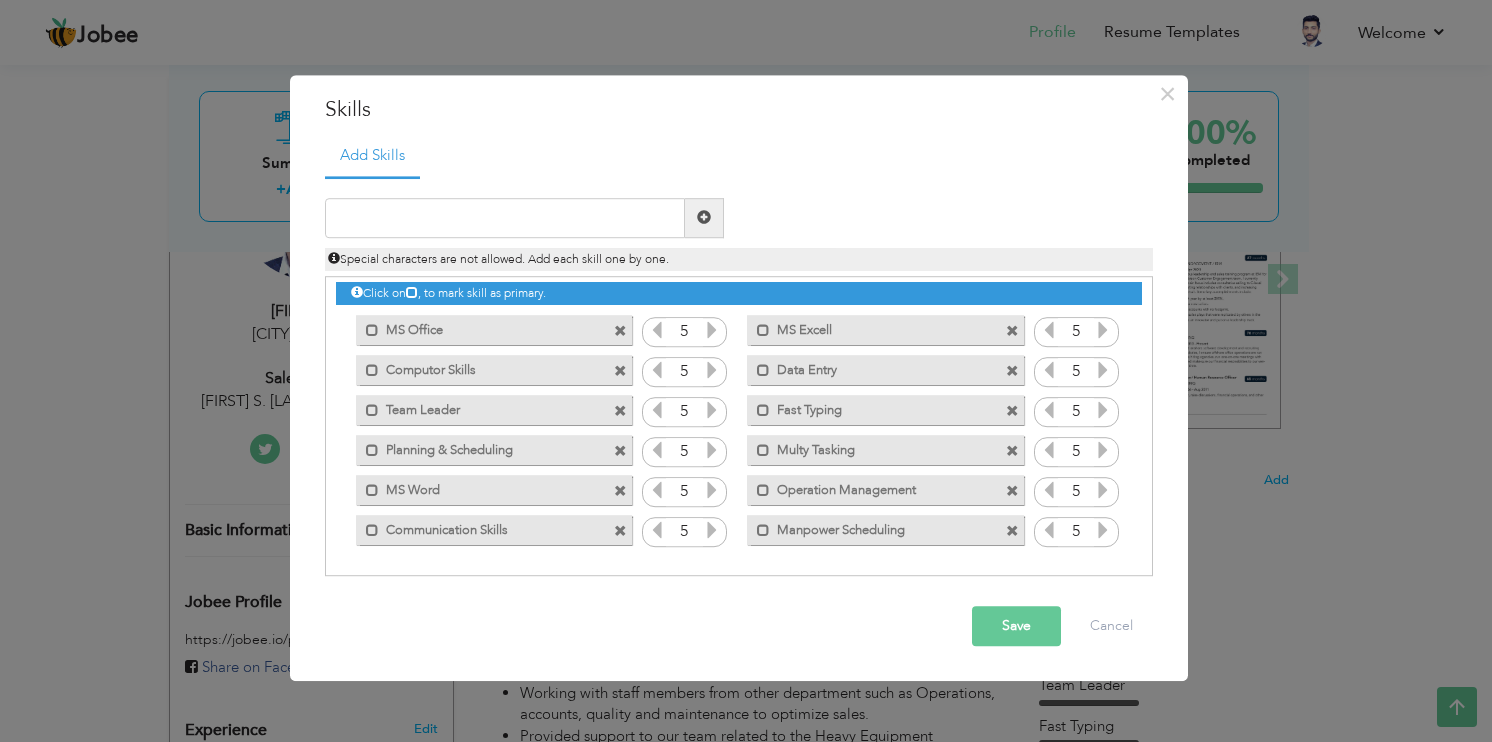scroll, scrollTop: 4, scrollLeft: 0, axis: vertical 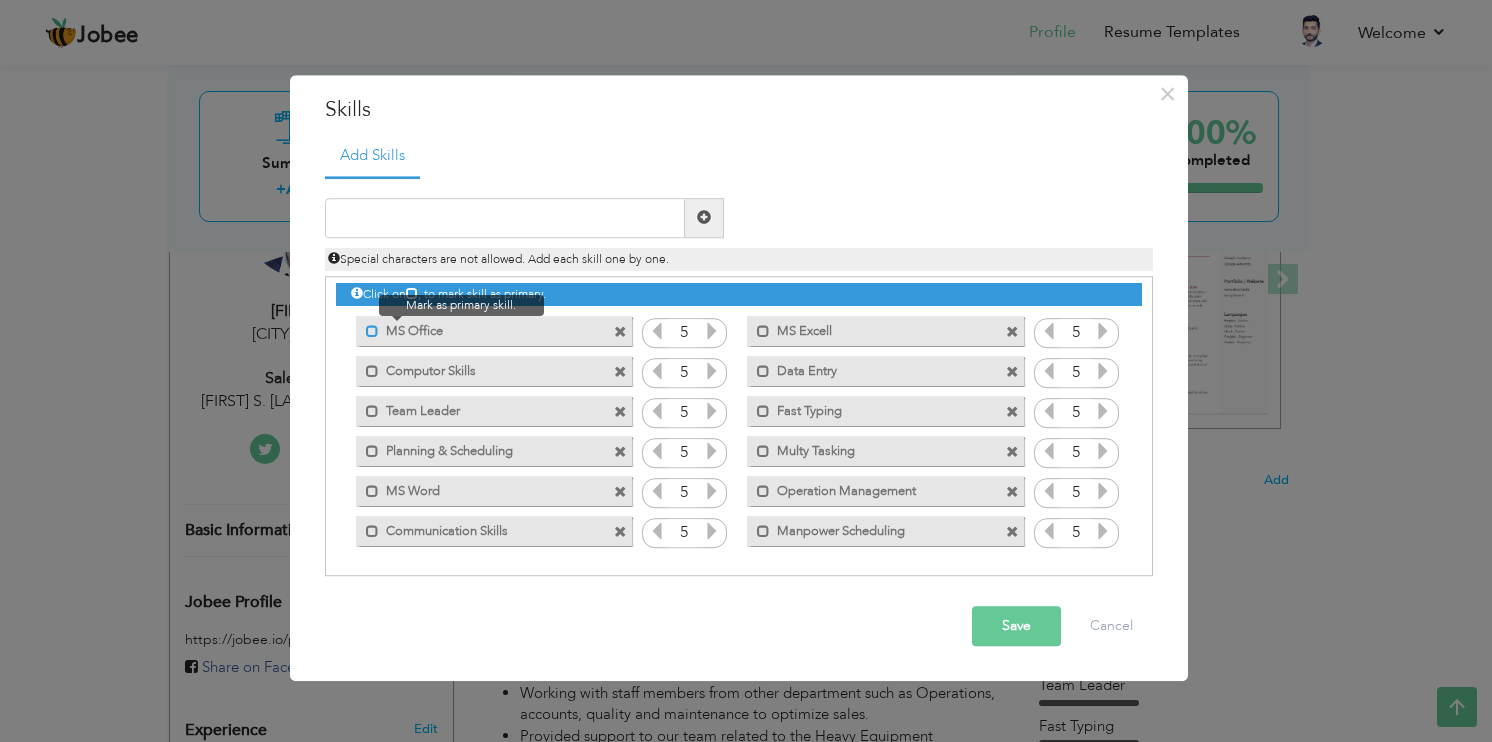 click at bounding box center (372, 331) 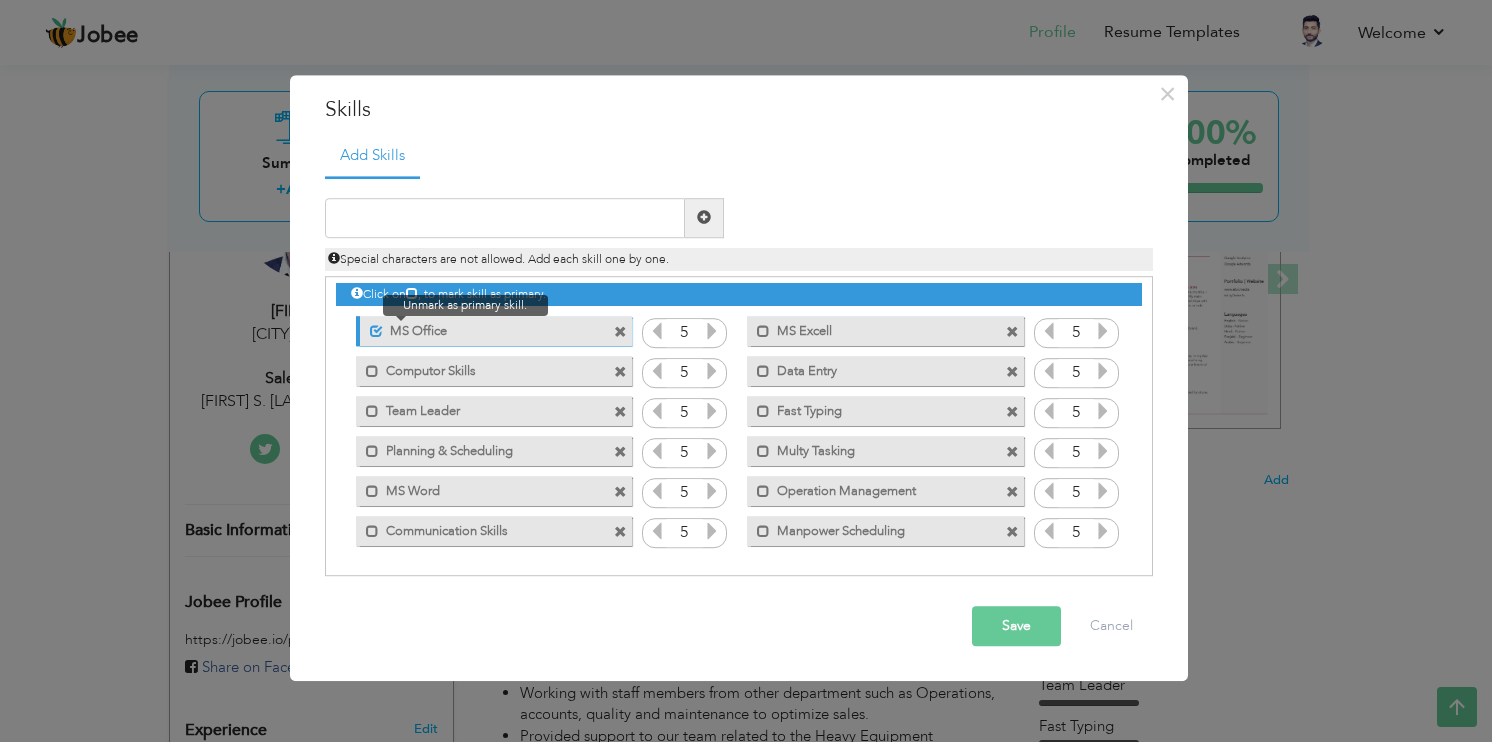 click at bounding box center (376, 331) 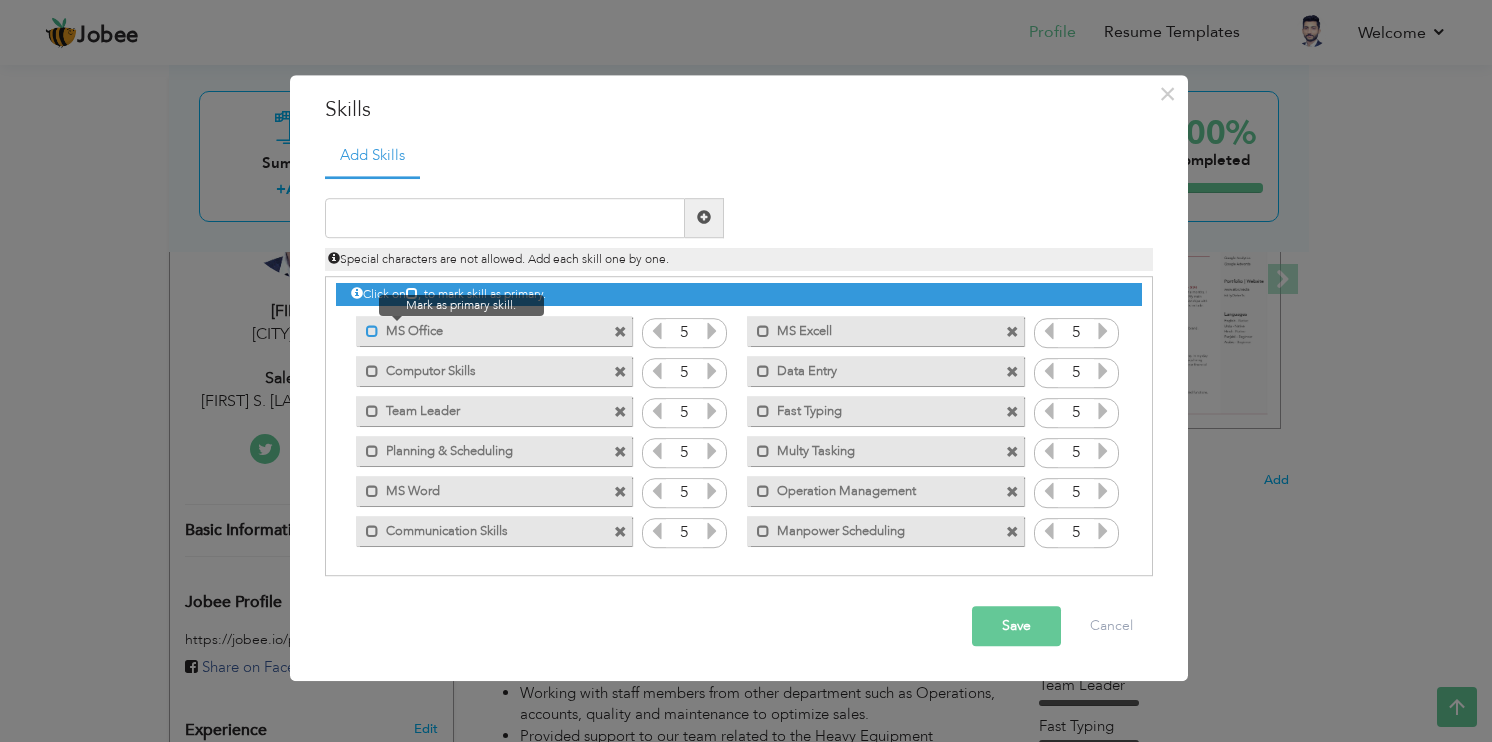 click at bounding box center (372, 331) 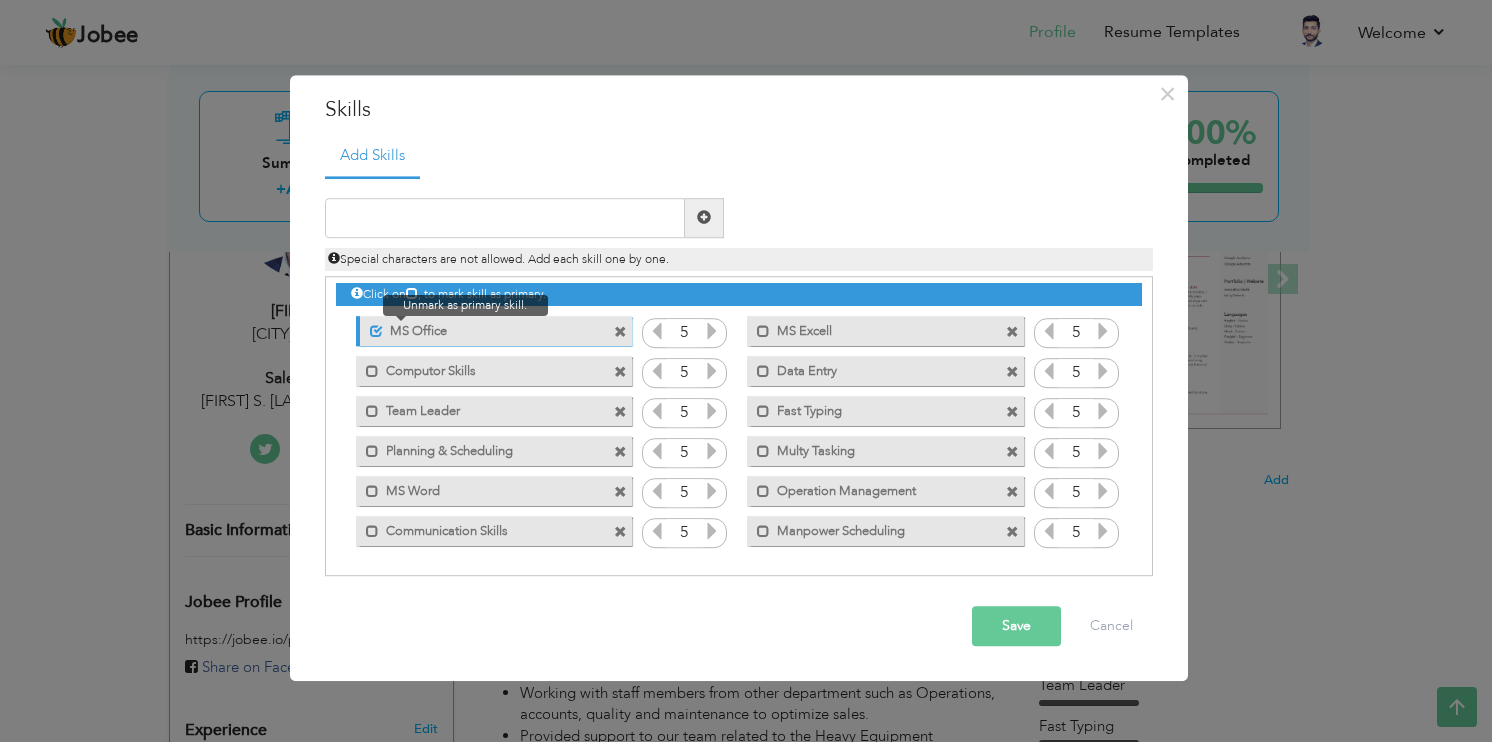 click at bounding box center (376, 331) 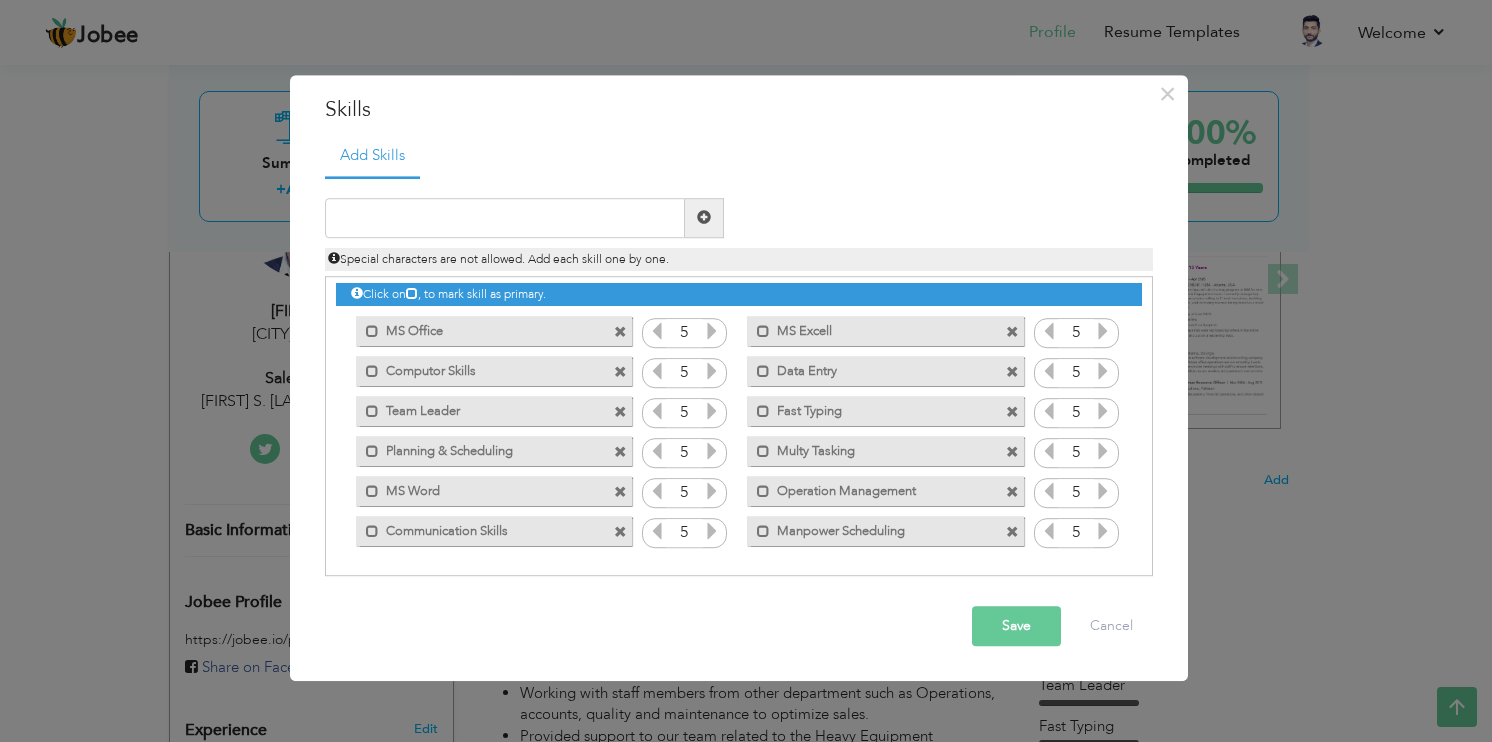 drag, startPoint x: 432, startPoint y: 332, endPoint x: 508, endPoint y: 423, distance: 118.56222 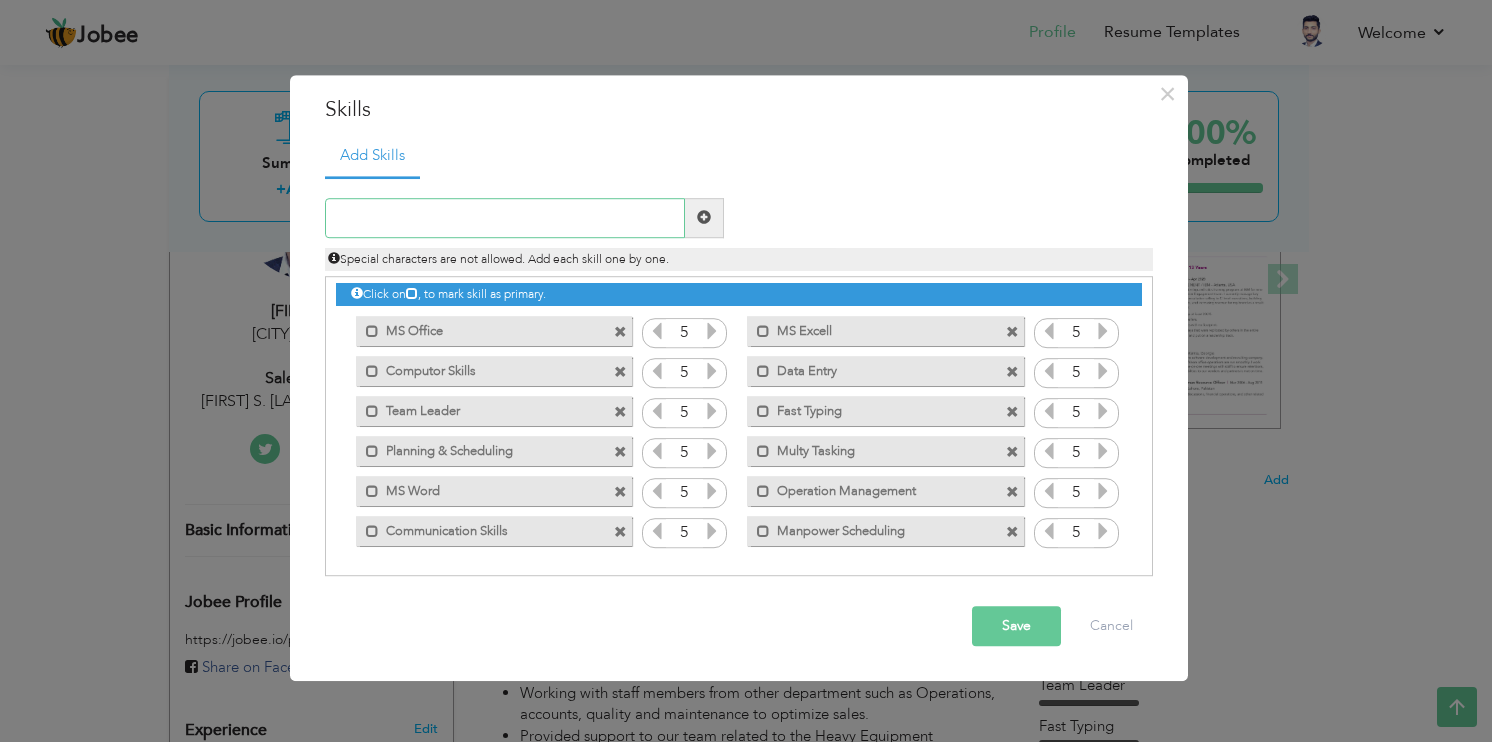 click at bounding box center (505, 218) 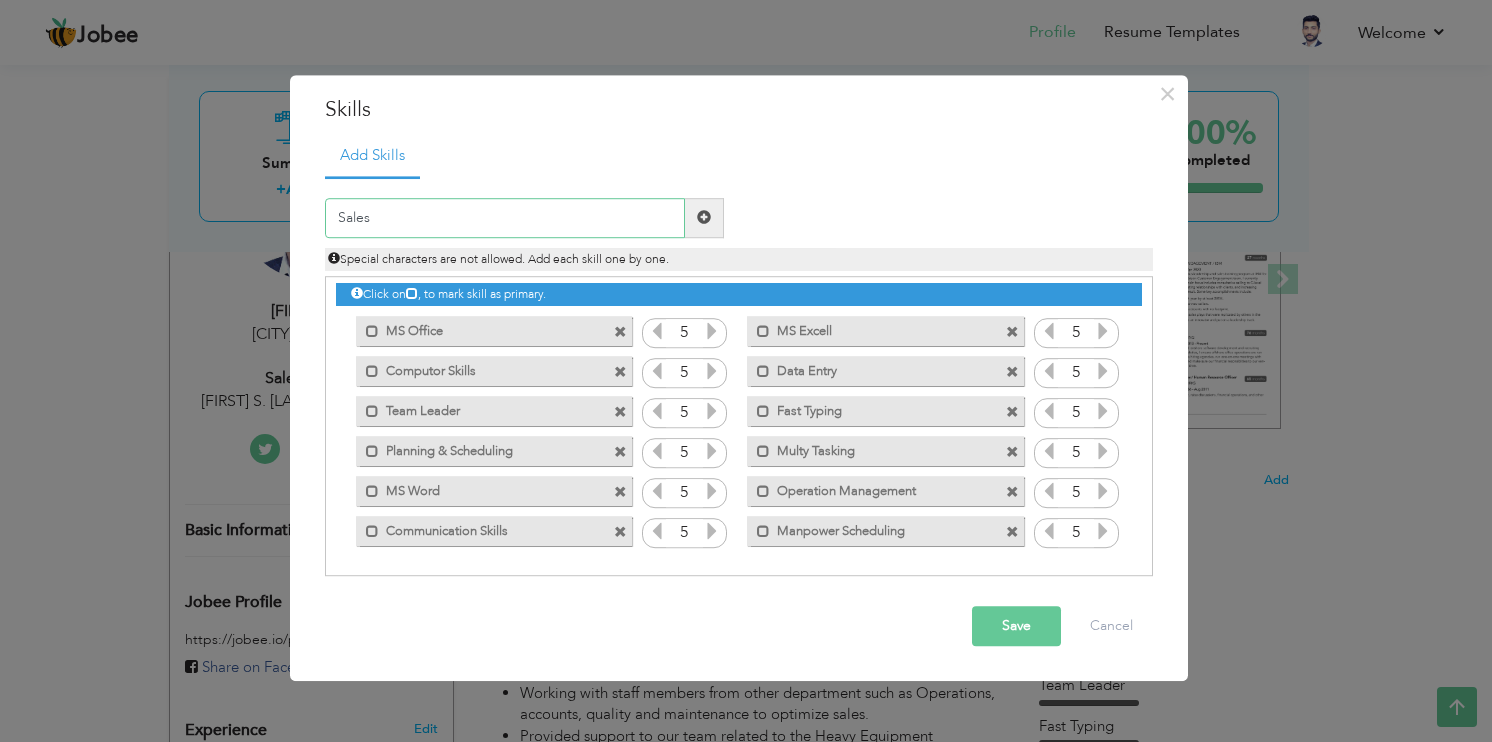 type on "Sales" 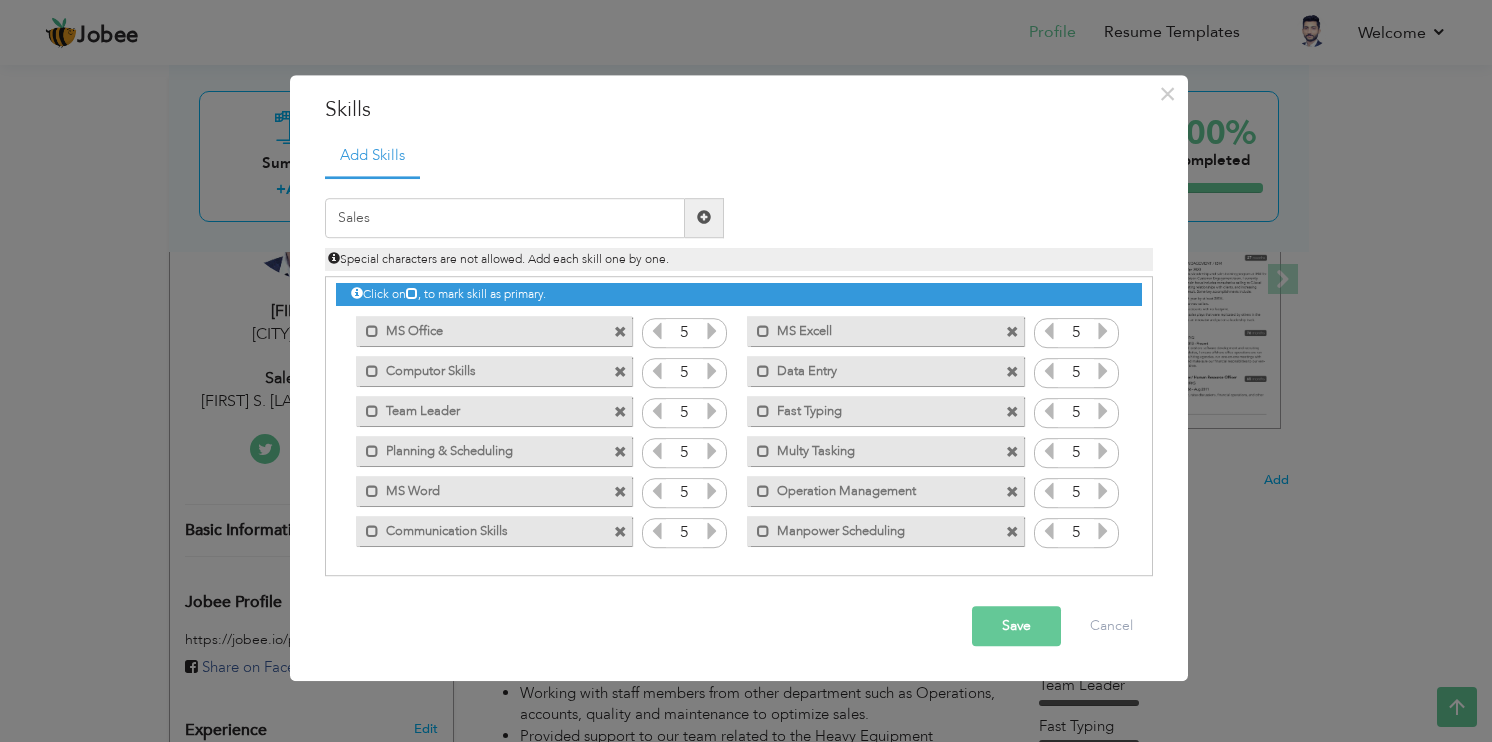 click at bounding box center [704, 218] 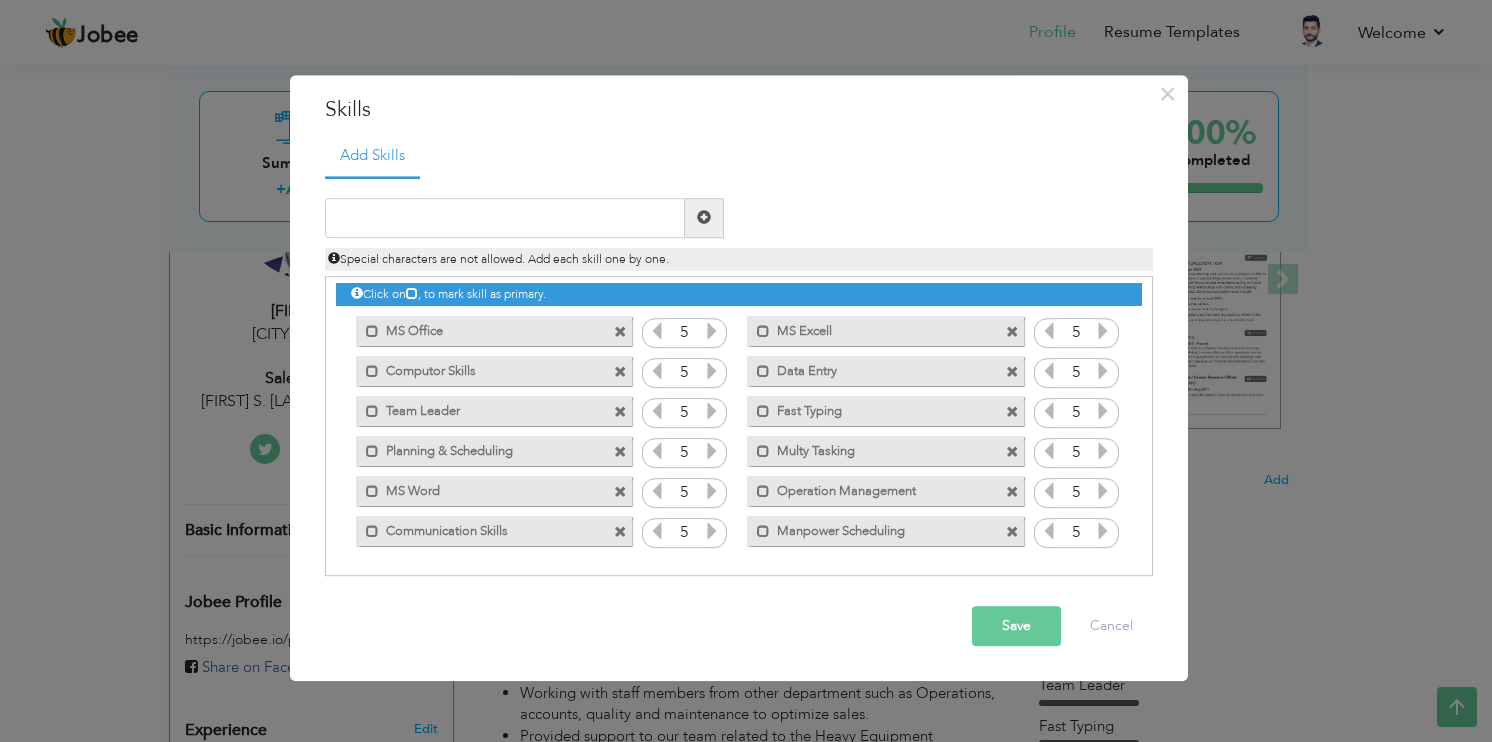 scroll, scrollTop: 44, scrollLeft: 0, axis: vertical 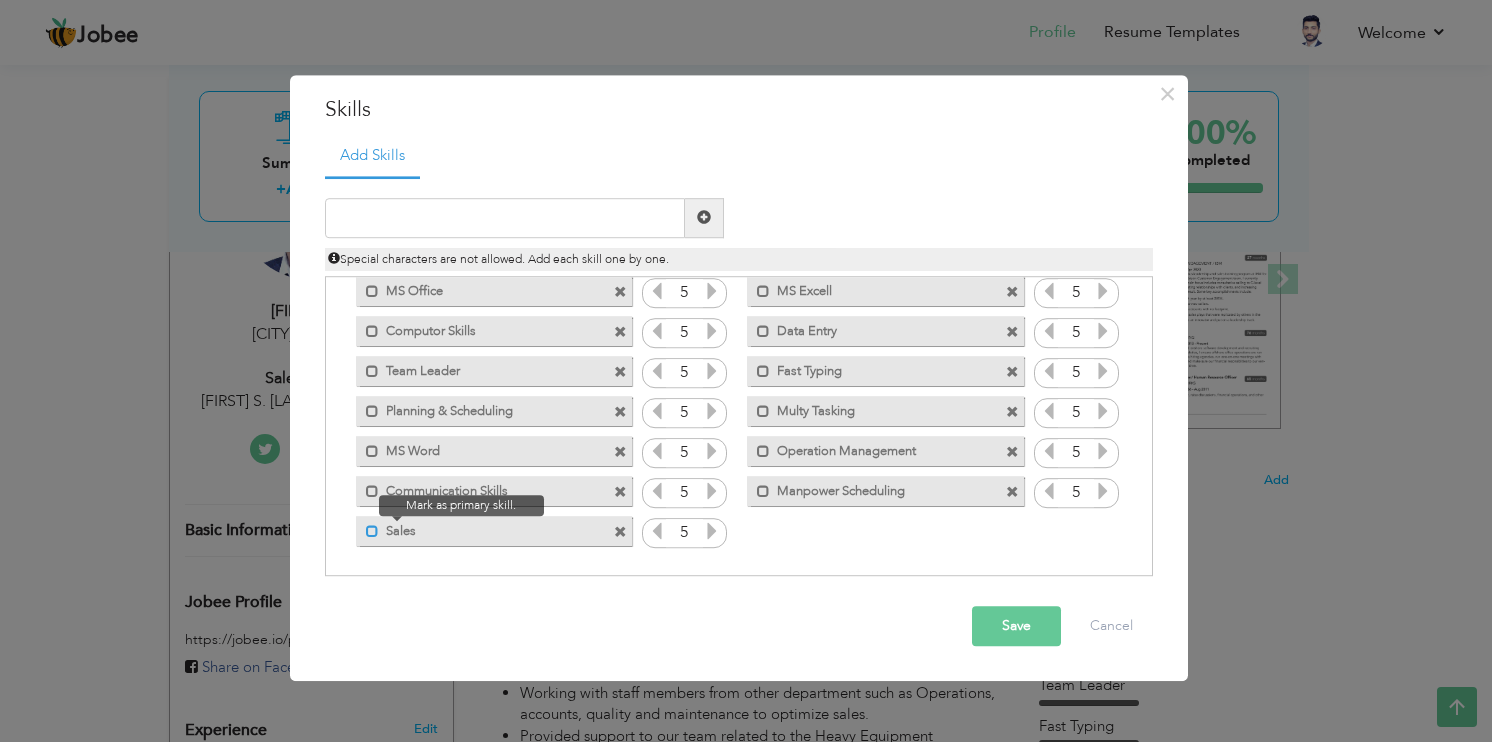 click on "Mark as primary skill." at bounding box center [367, 526] 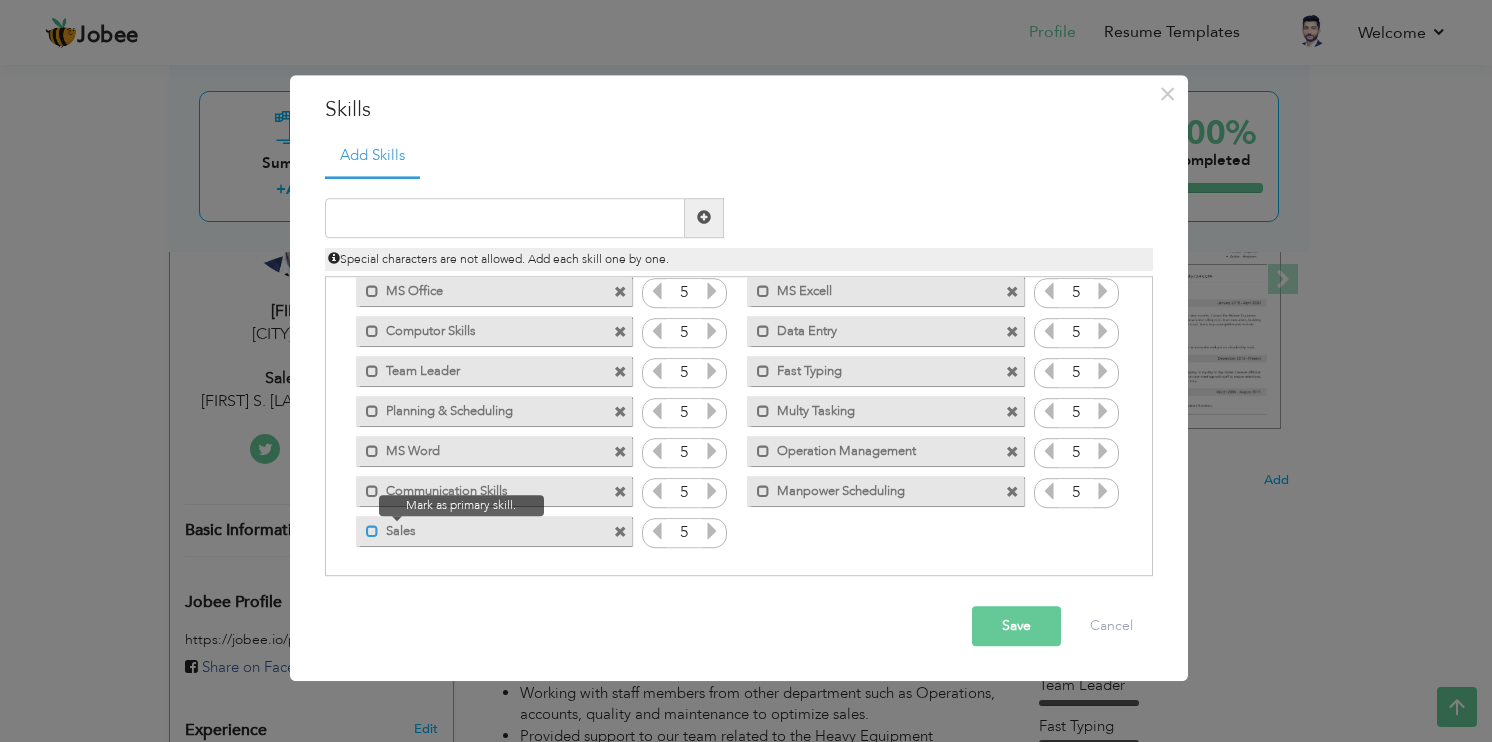 click at bounding box center [372, 531] 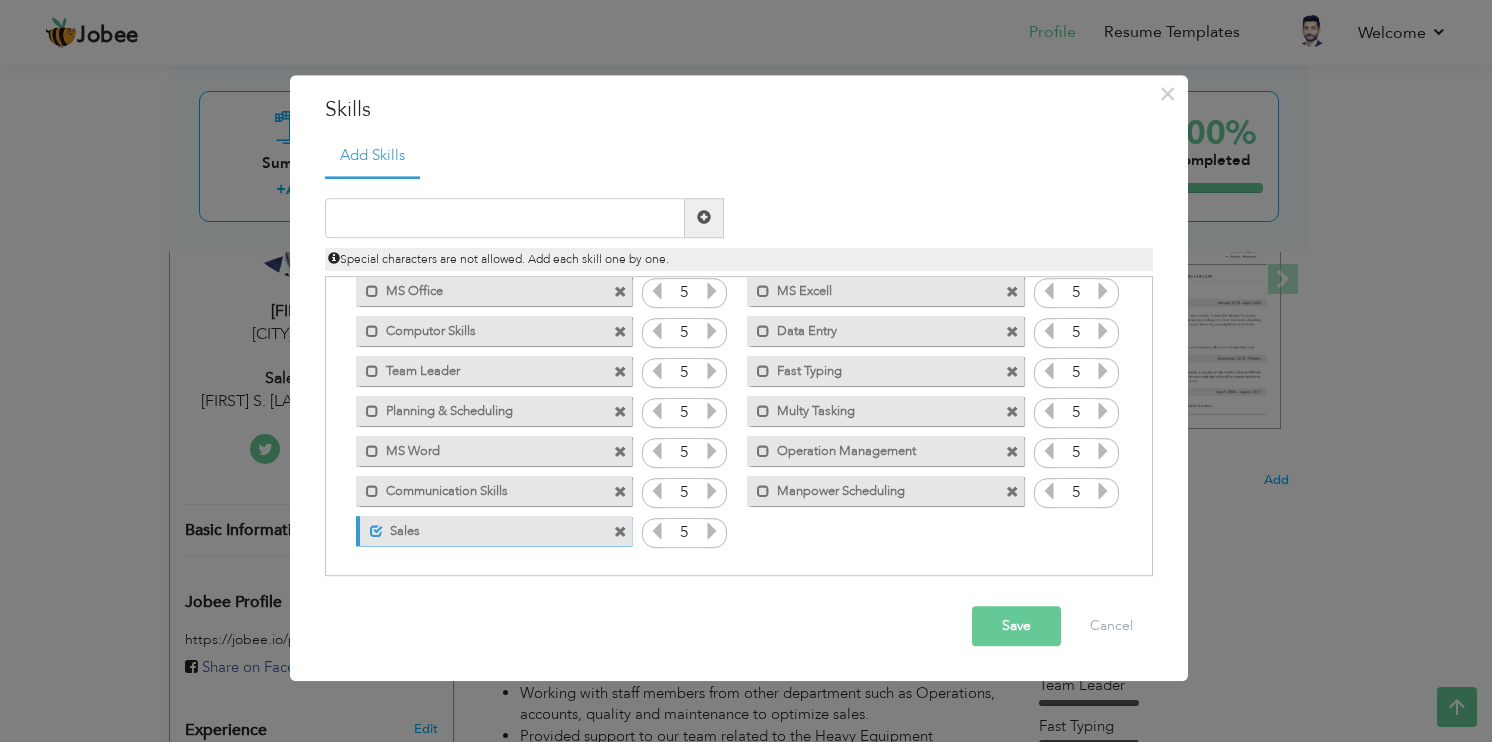 click on "Save" at bounding box center [1016, 626] 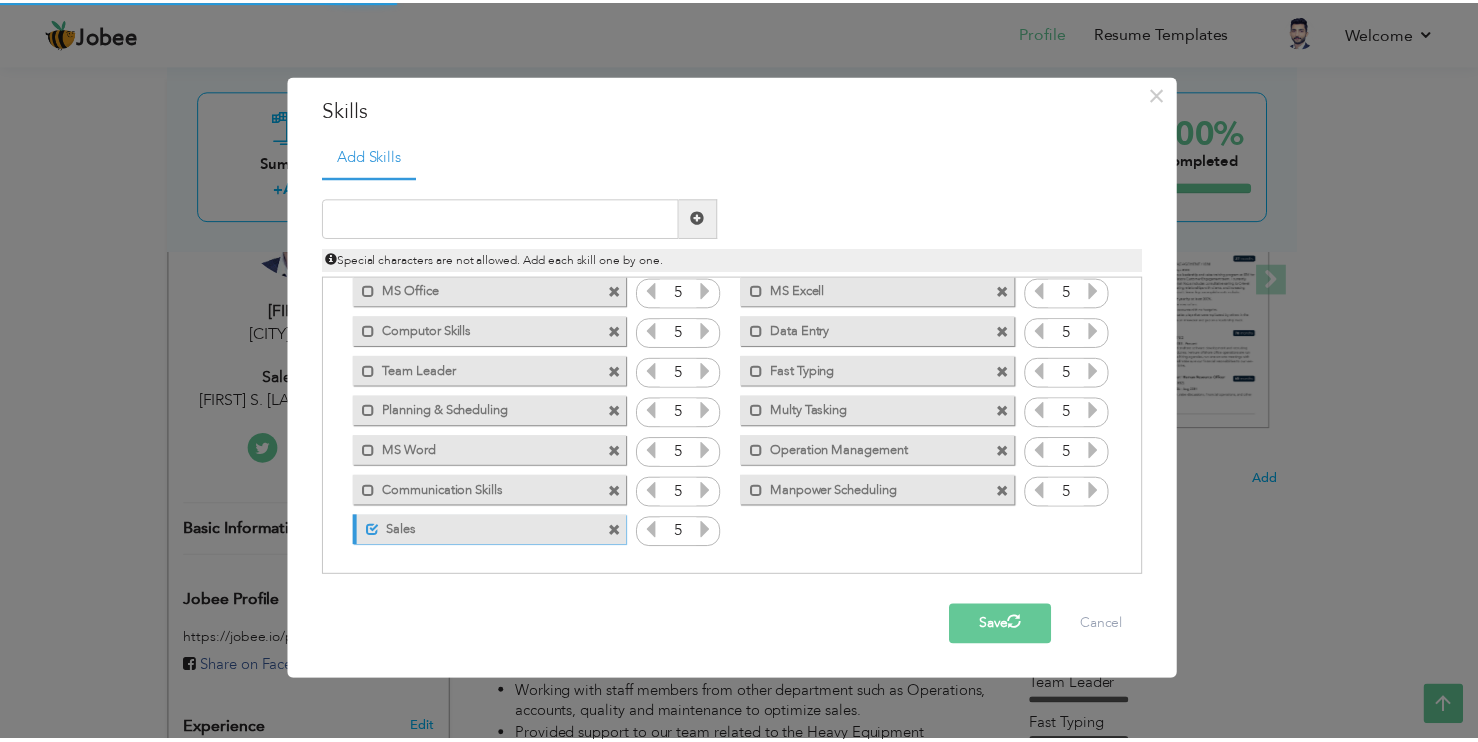 scroll, scrollTop: 0, scrollLeft: 0, axis: both 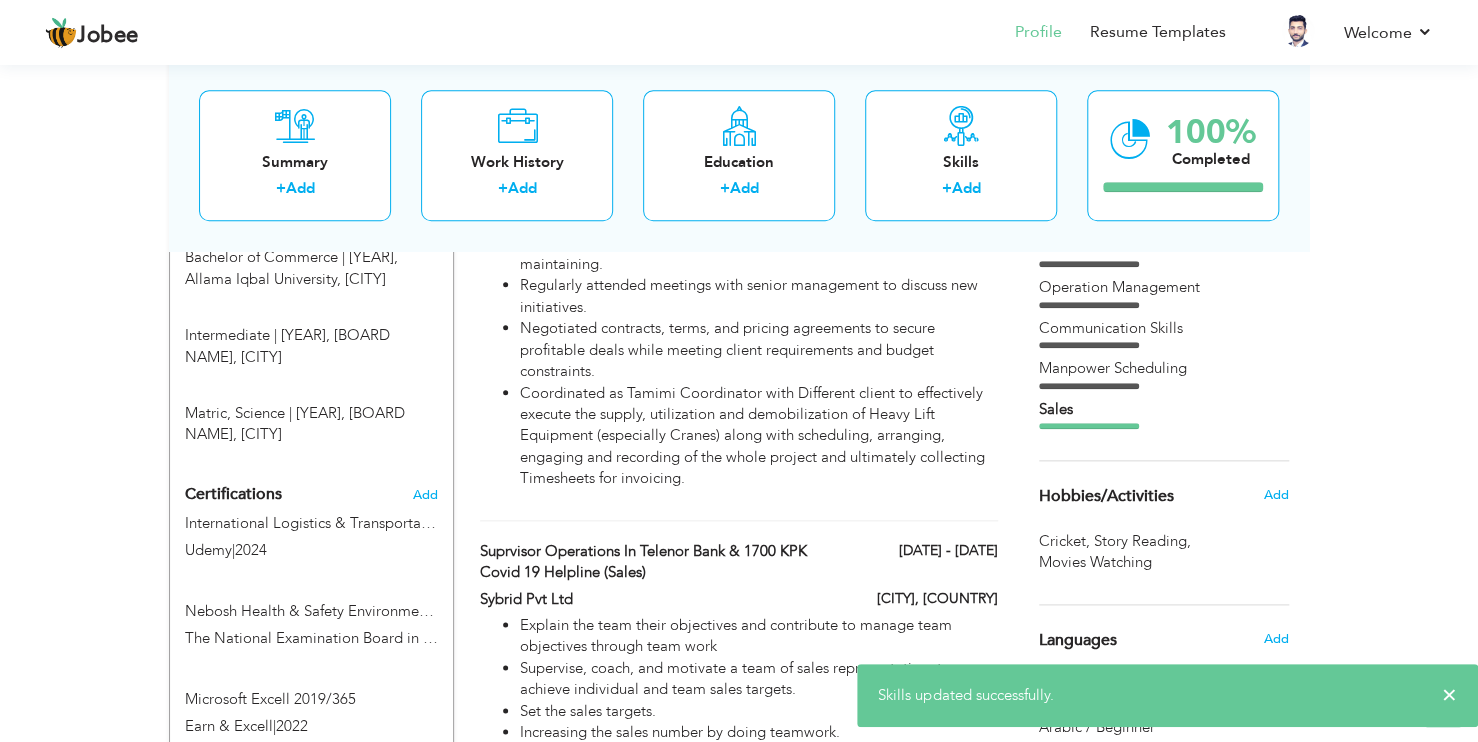 click at bounding box center [1089, 426] 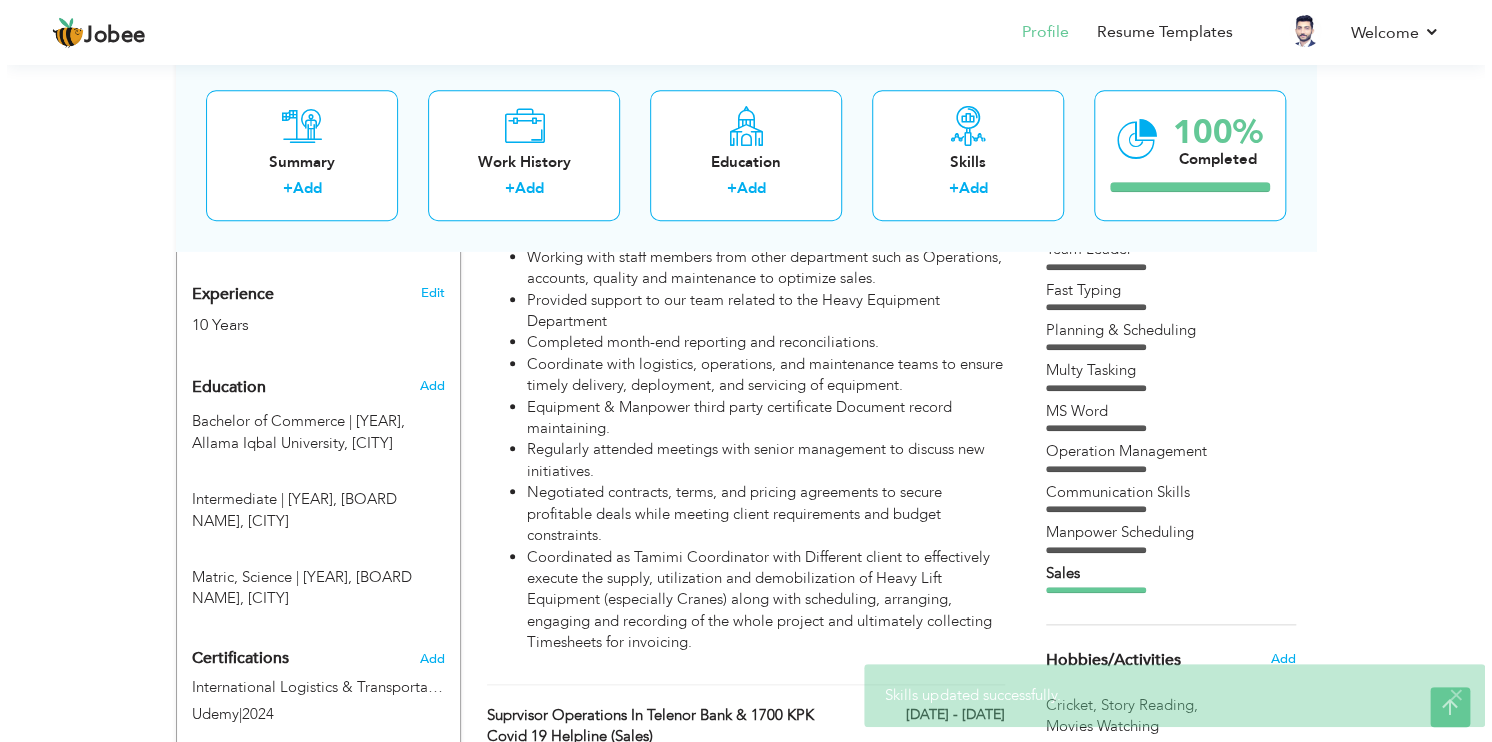 scroll, scrollTop: 500, scrollLeft: 0, axis: vertical 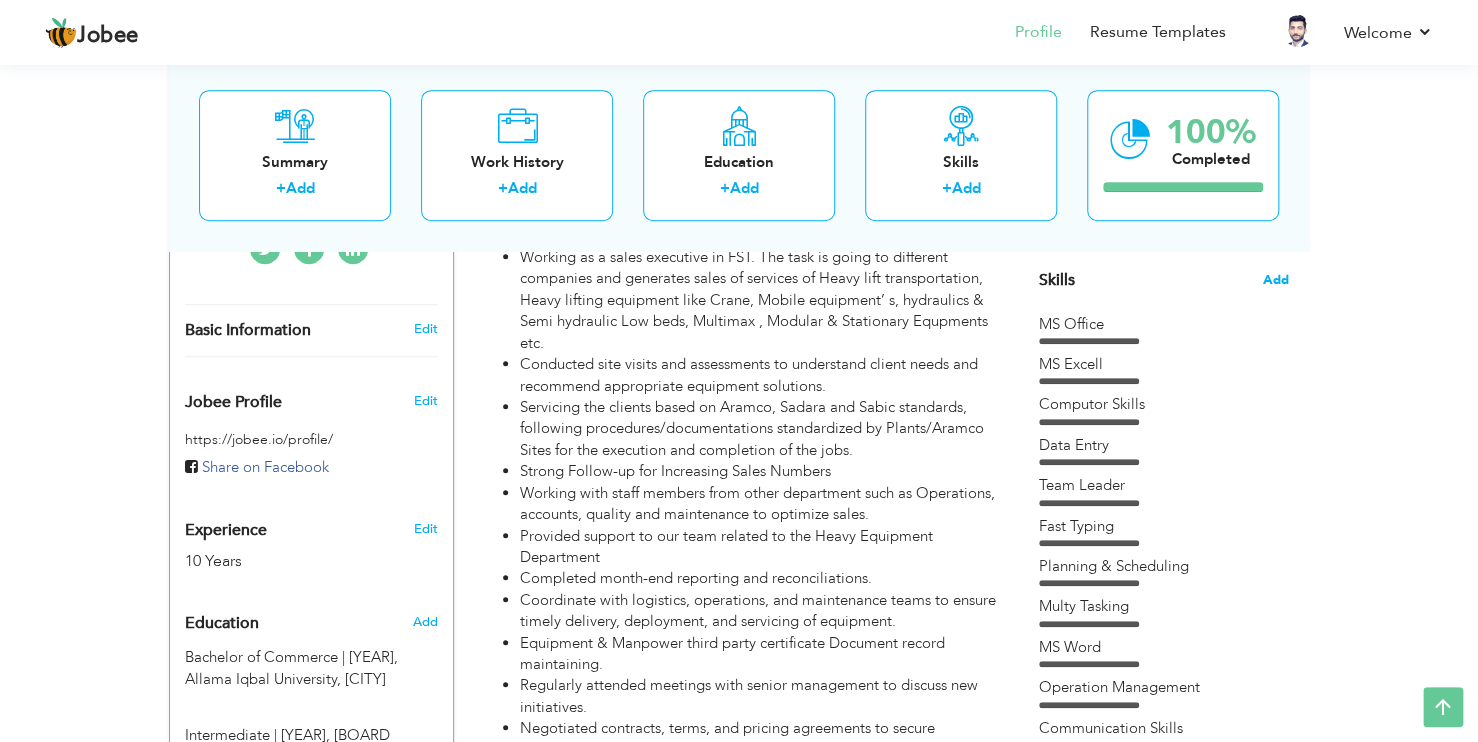 click on "Add" at bounding box center (1276, 280) 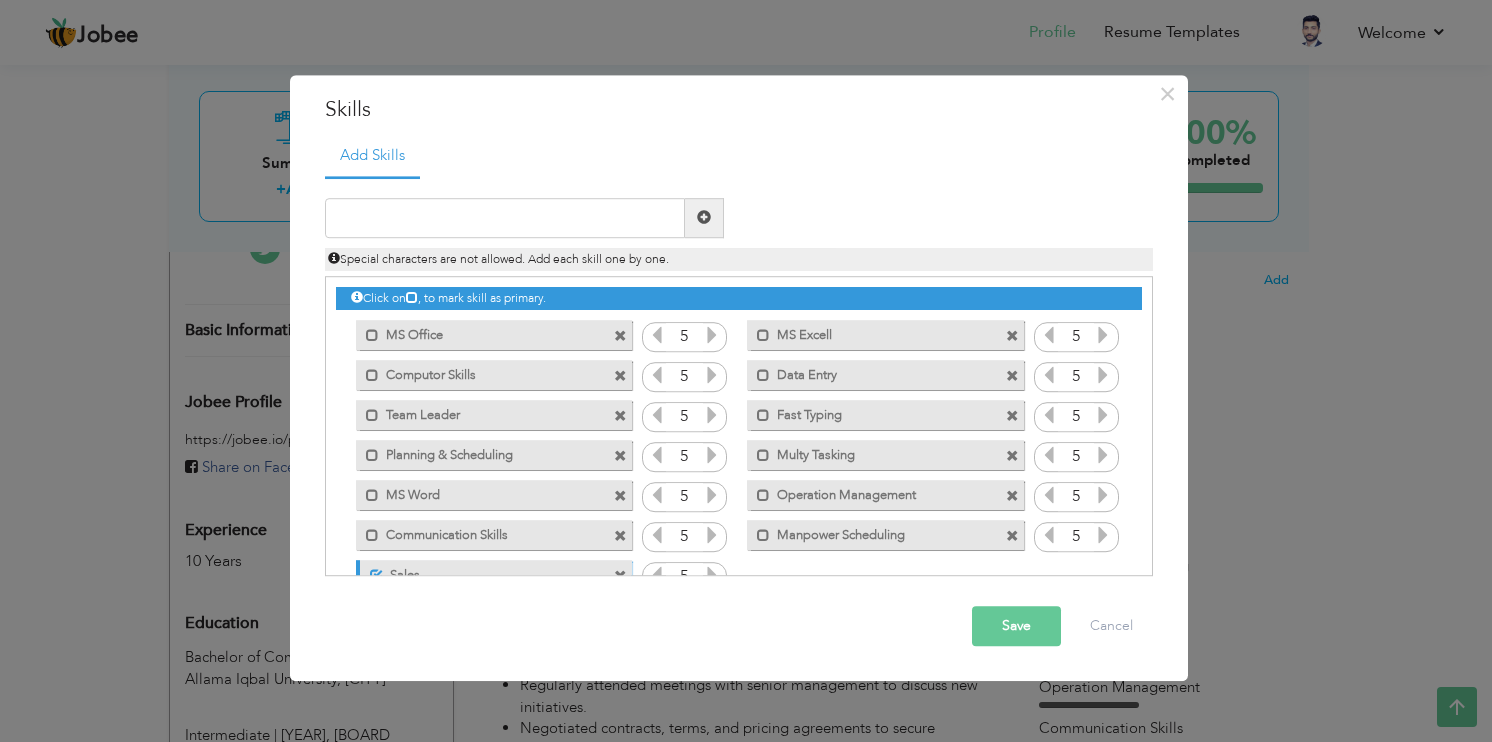 click on "Mark as primary skill.
MS Office" at bounding box center (494, 335) 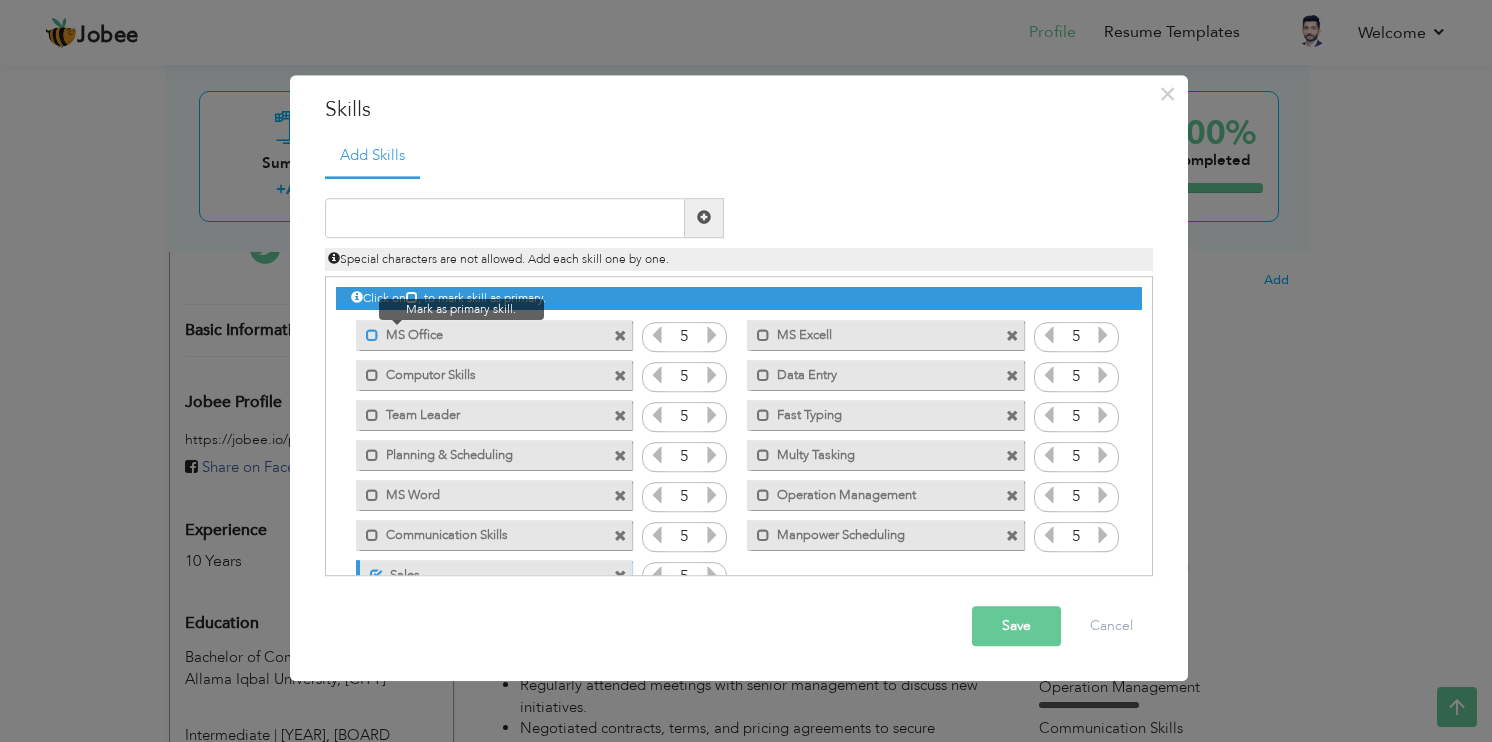 click at bounding box center (372, 335) 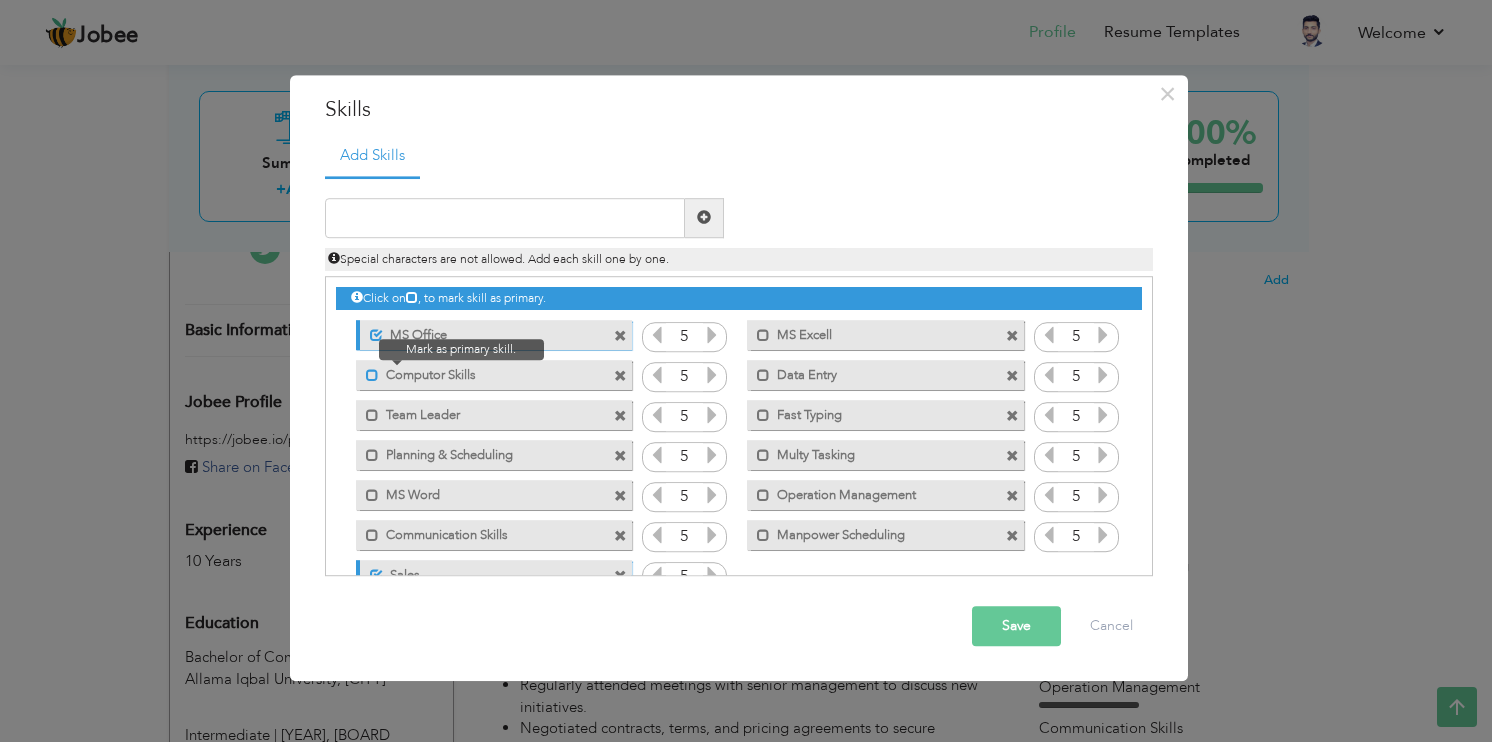 click at bounding box center (372, 375) 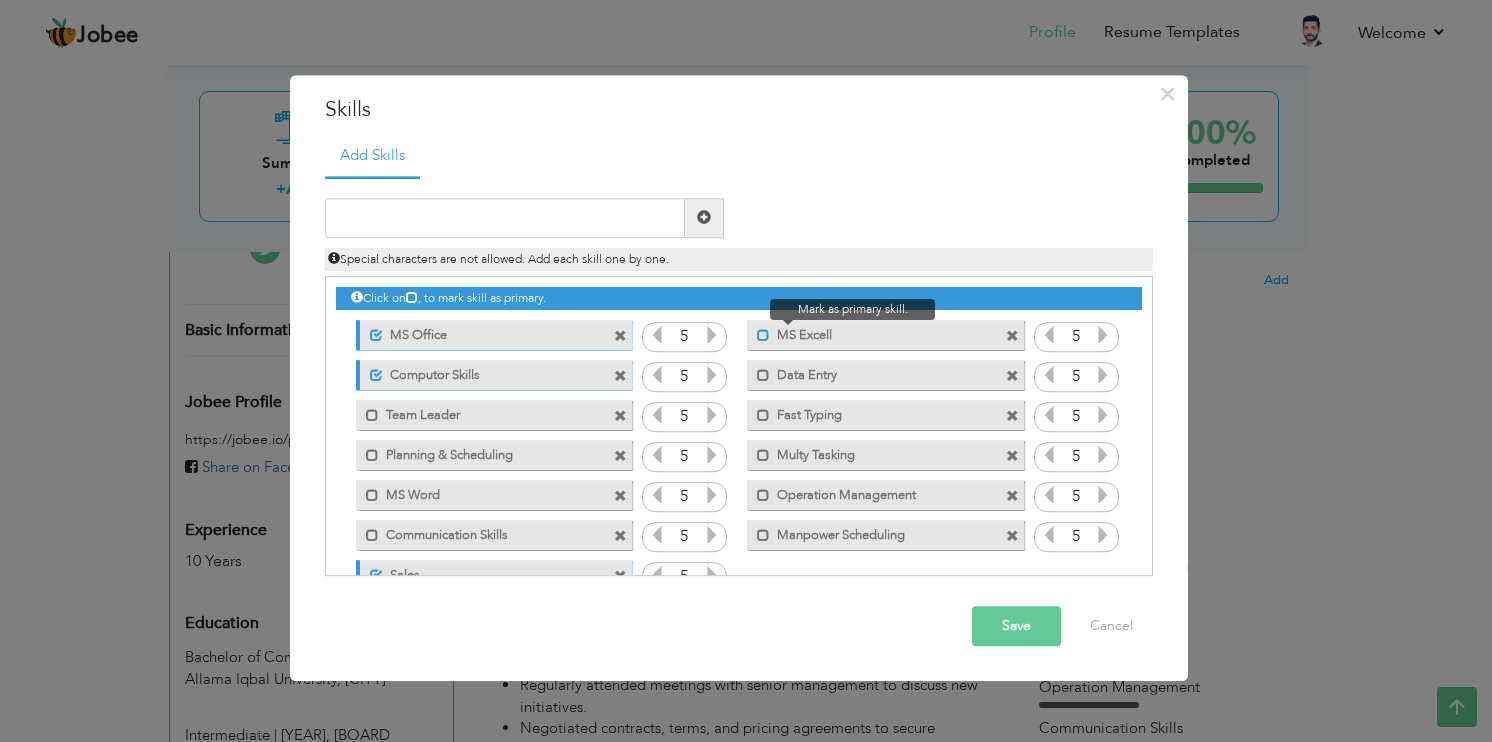 click at bounding box center (763, 335) 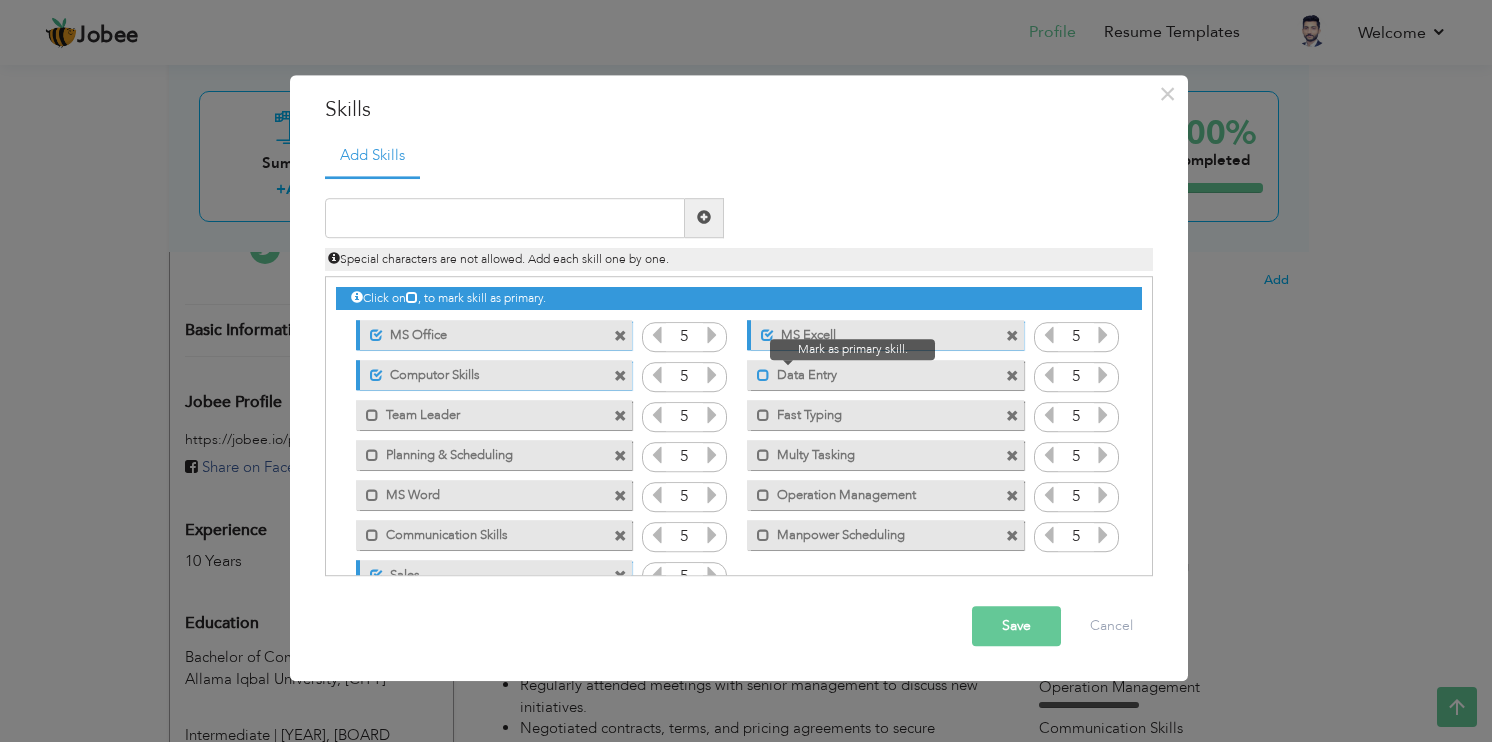 click at bounding box center [763, 375] 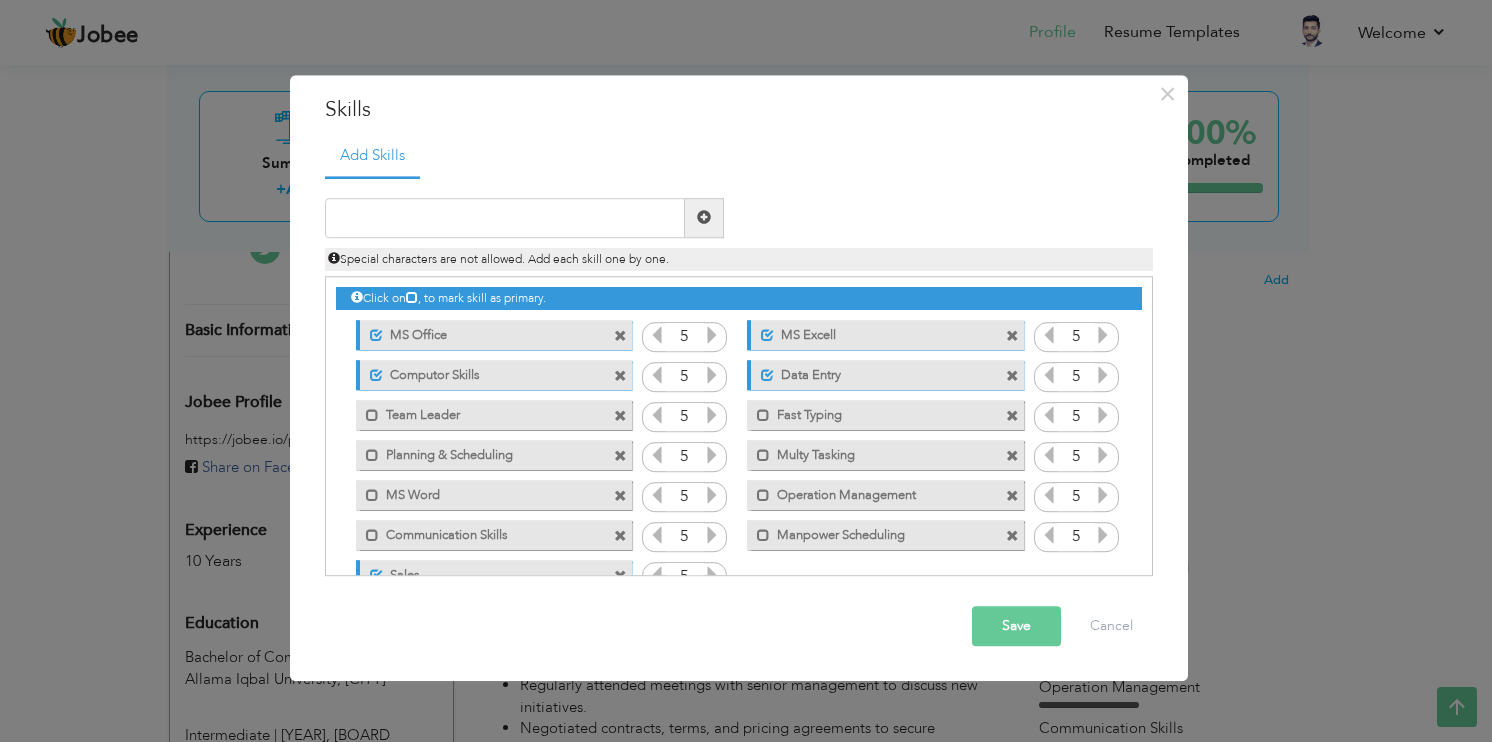 scroll, scrollTop: 44, scrollLeft: 0, axis: vertical 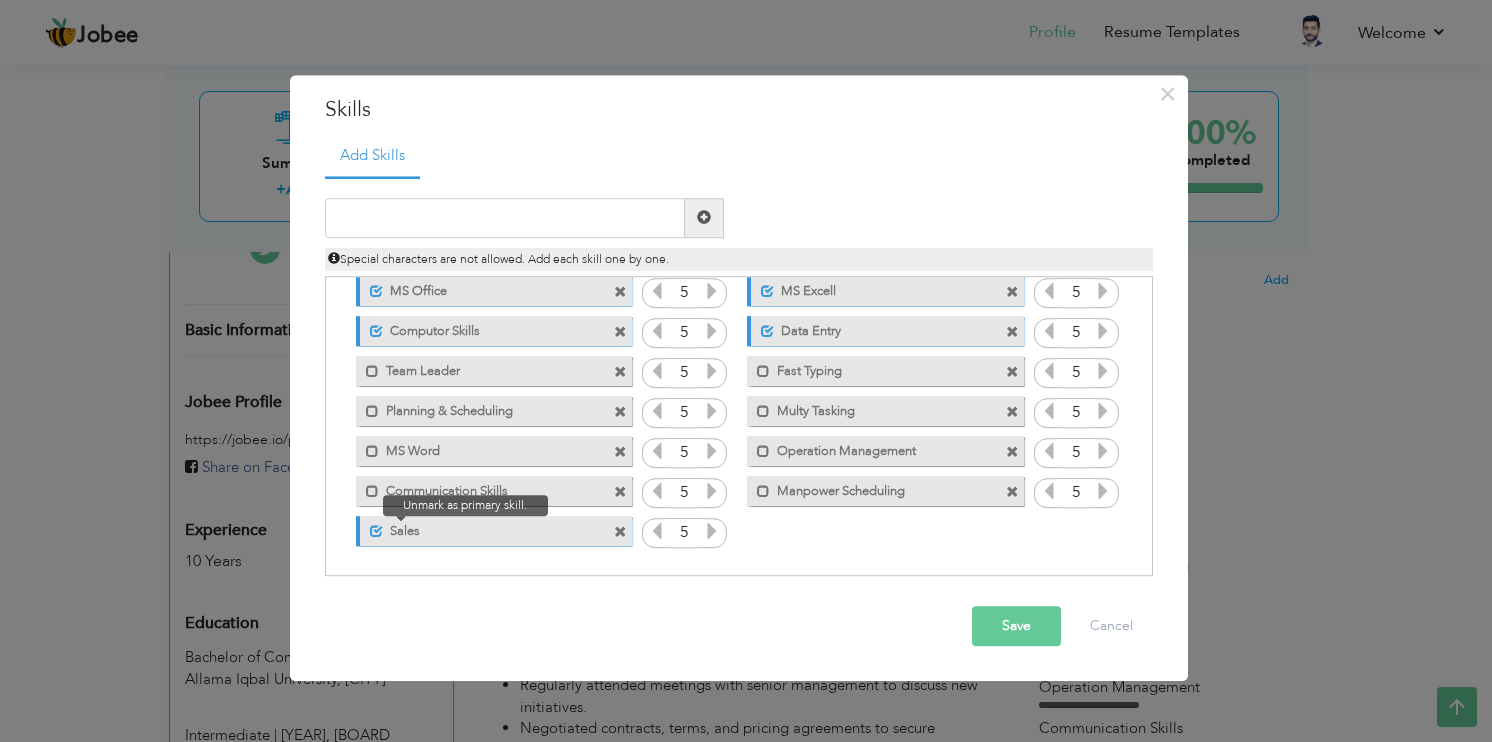 drag, startPoint x: 394, startPoint y: 526, endPoint x: 356, endPoint y: 530, distance: 38.209946 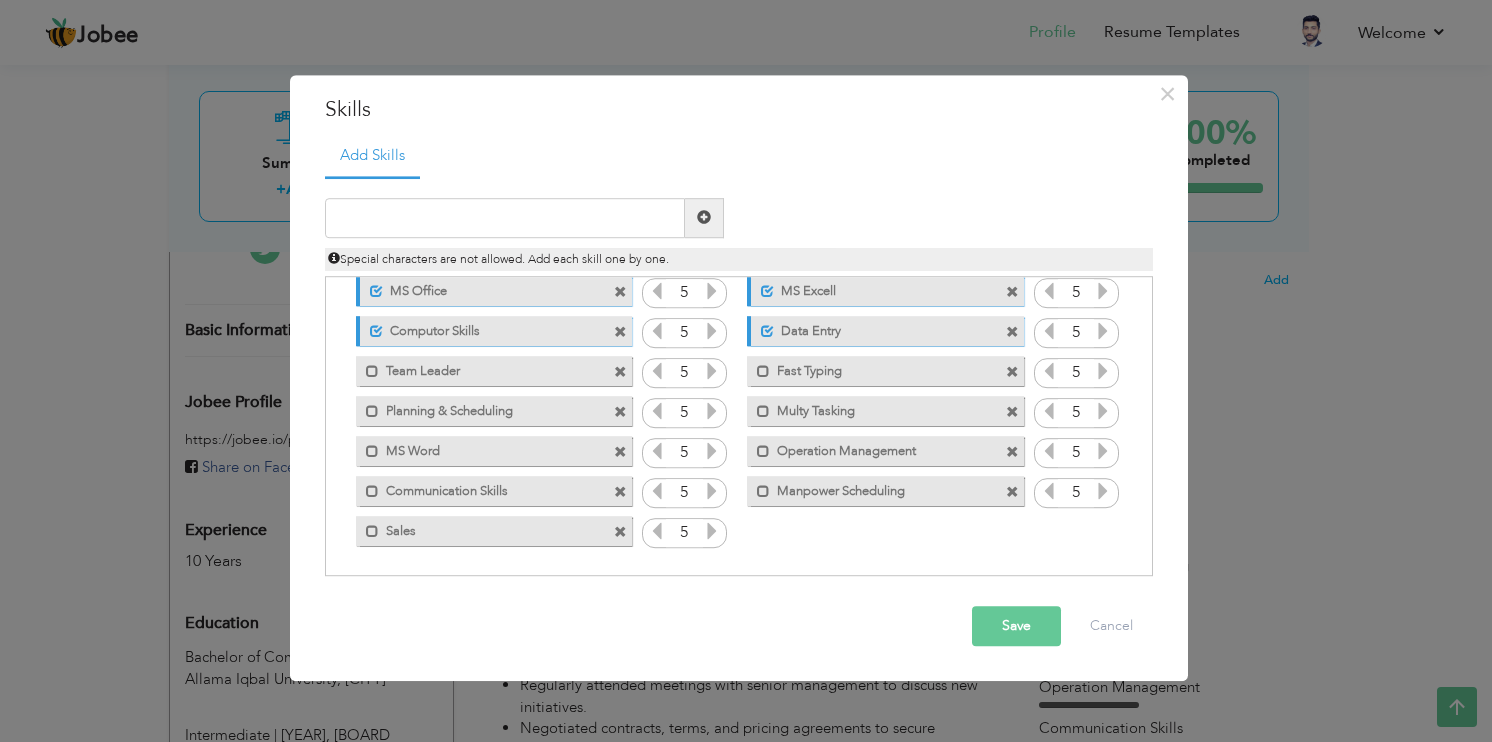 drag, startPoint x: 378, startPoint y: 533, endPoint x: 429, endPoint y: 307, distance: 231.68297 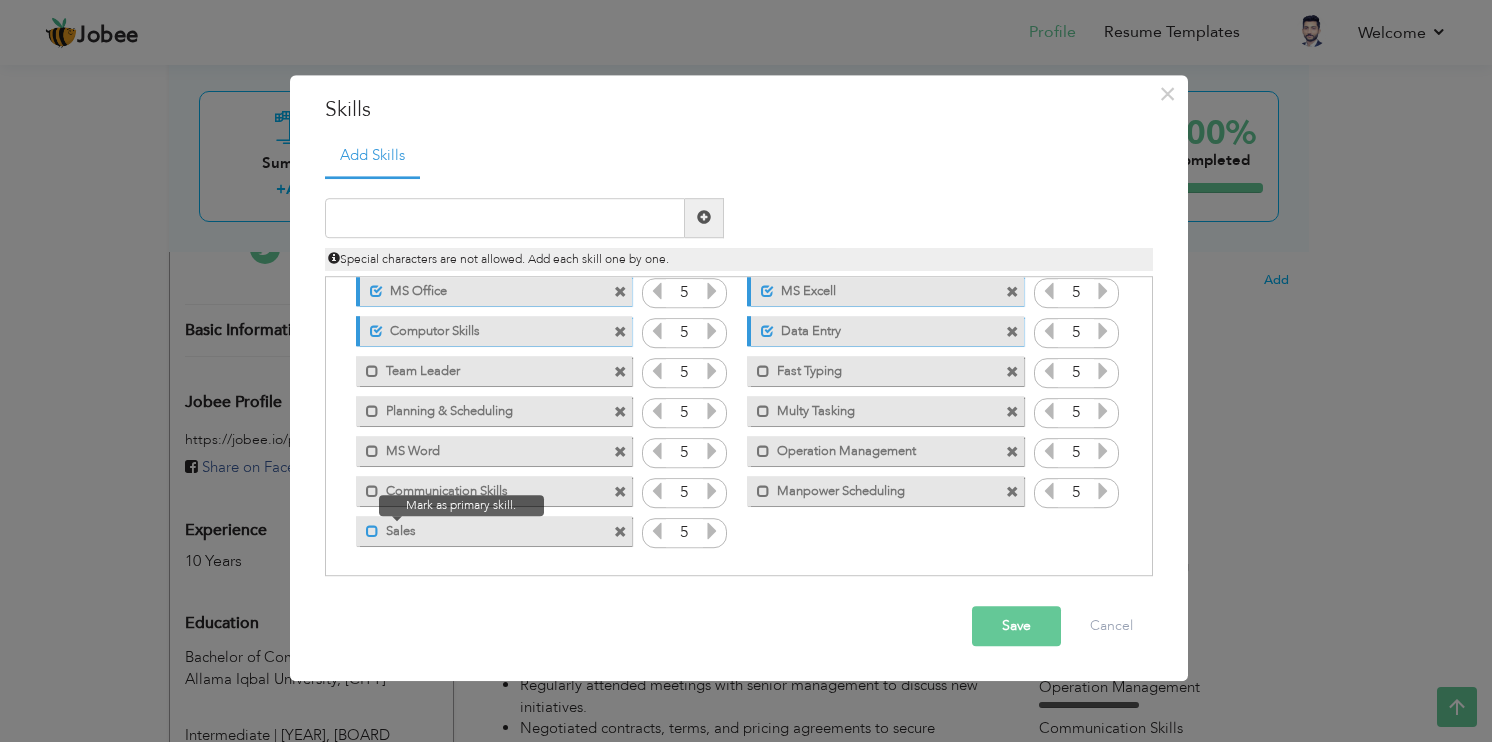 click at bounding box center (372, 531) 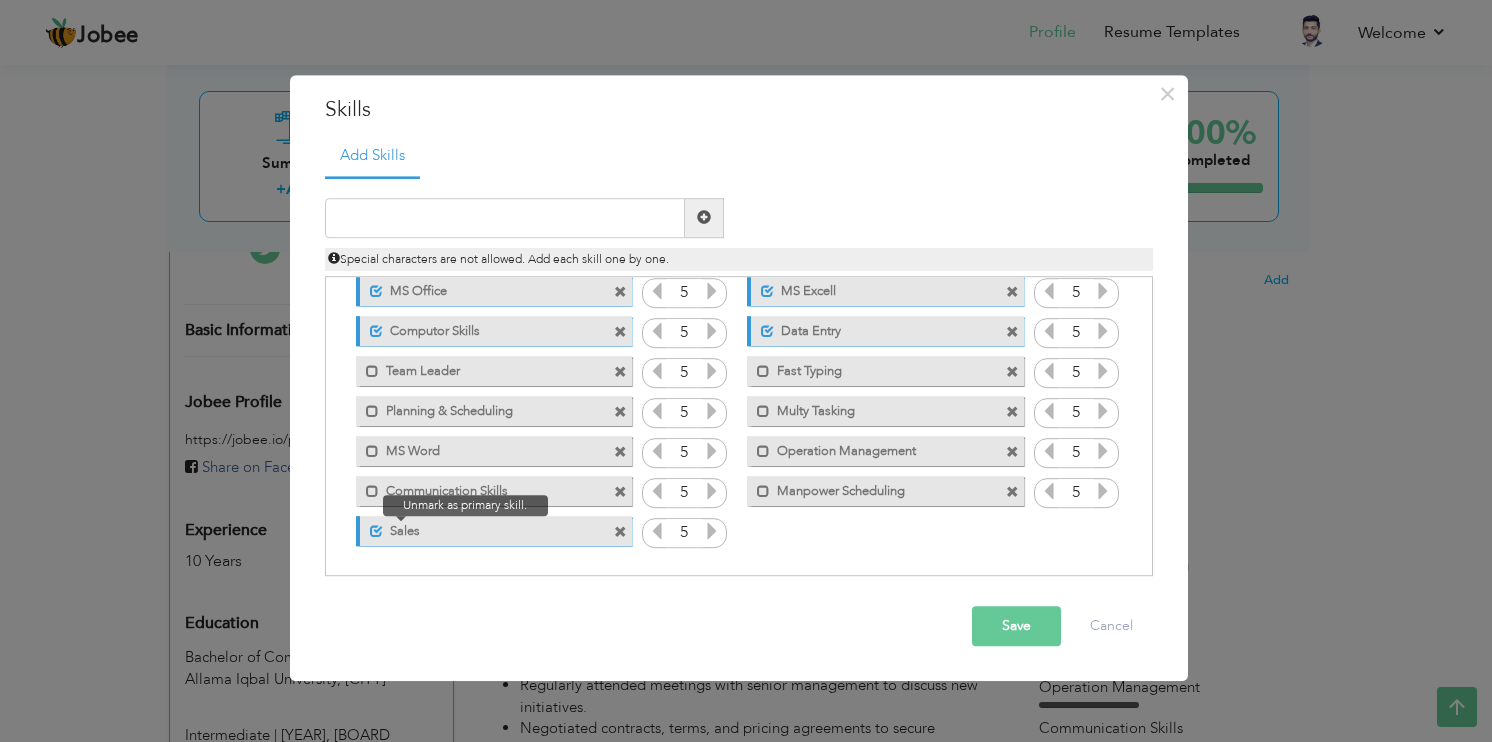 click at bounding box center [376, 531] 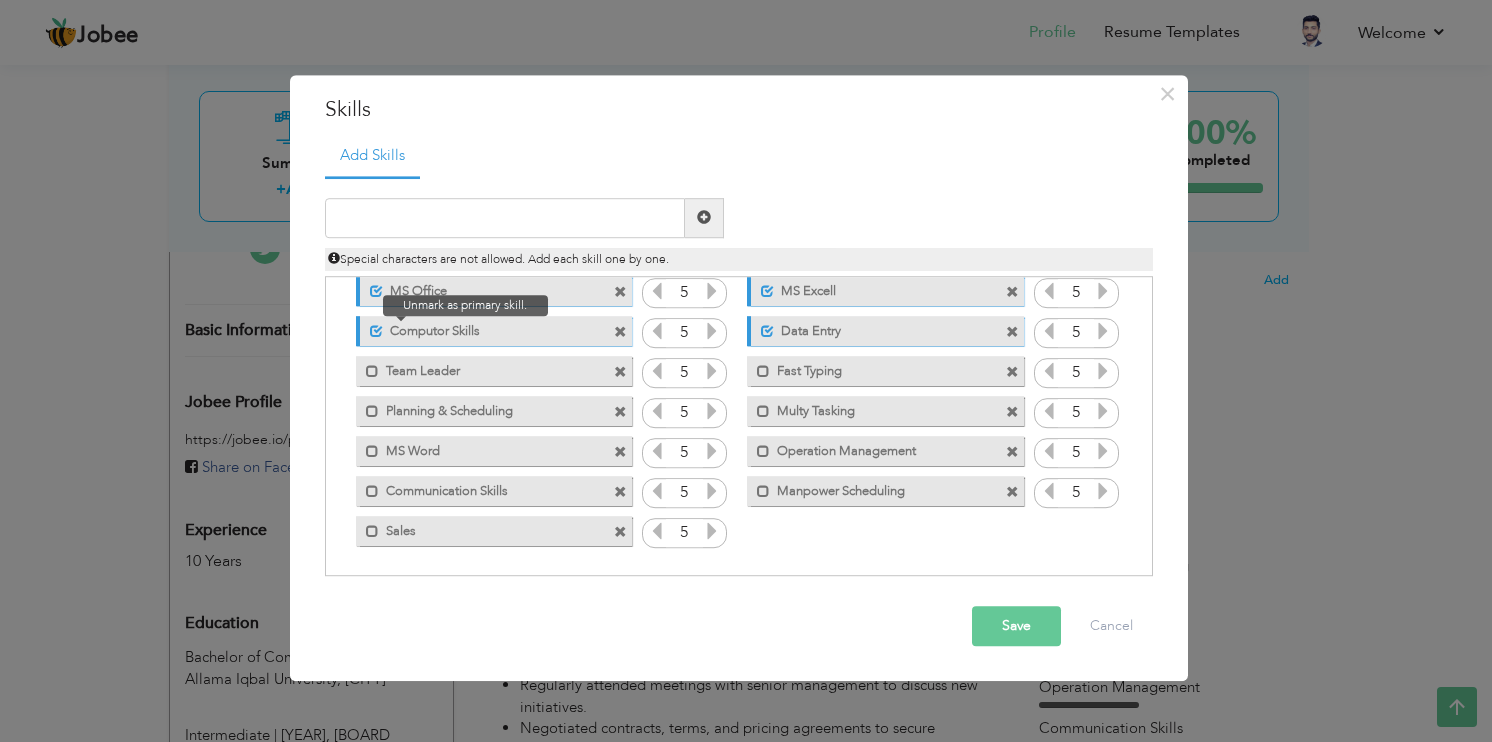 click at bounding box center [376, 331] 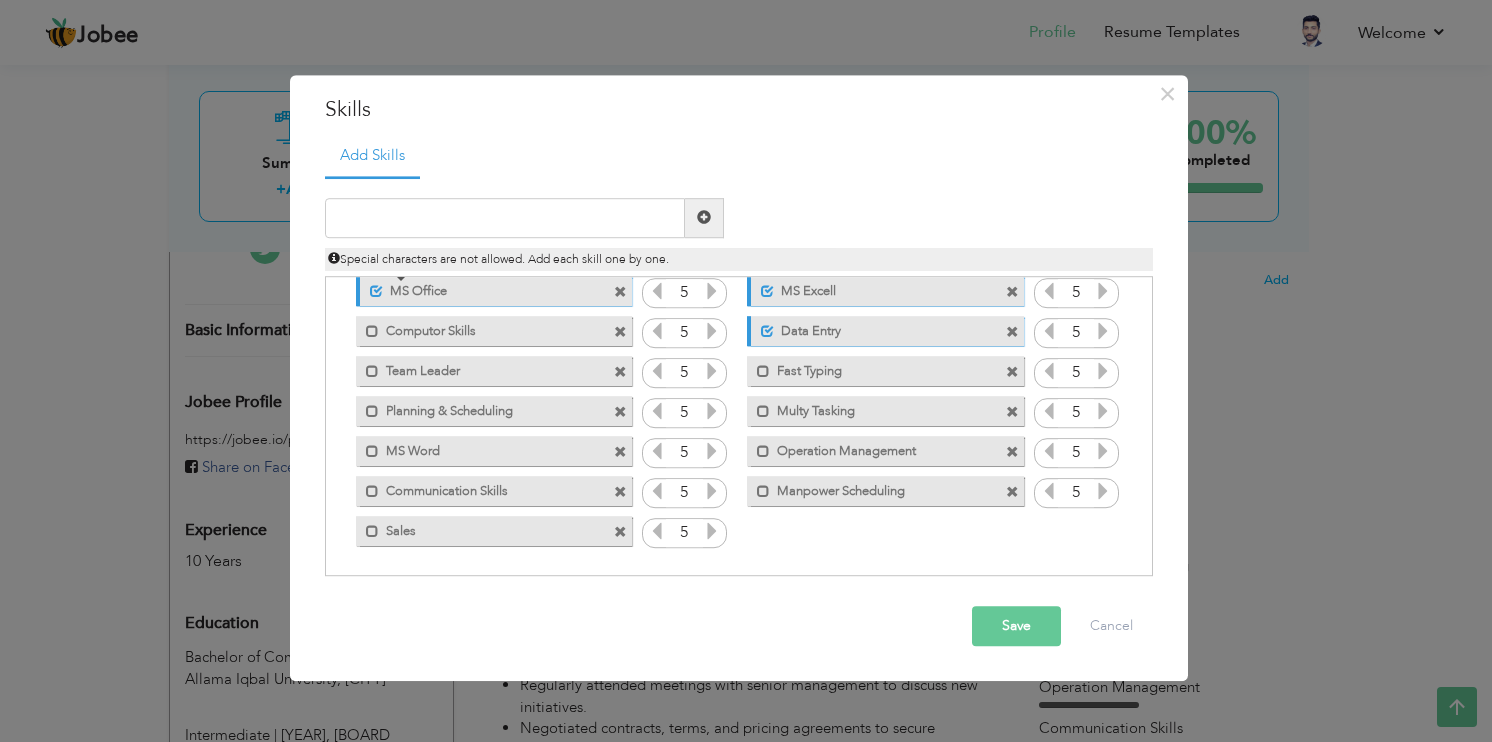click at bounding box center [376, 291] 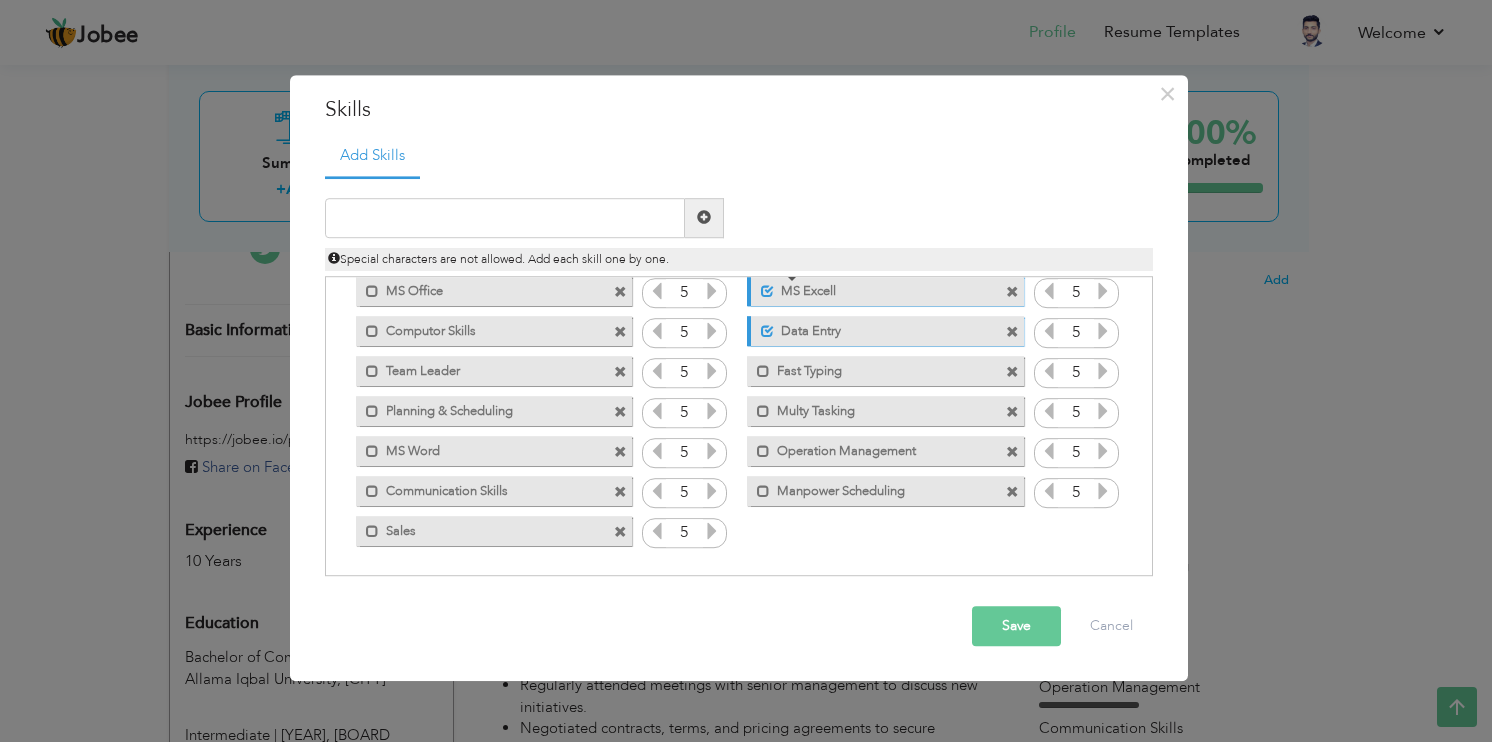 click at bounding box center (767, 291) 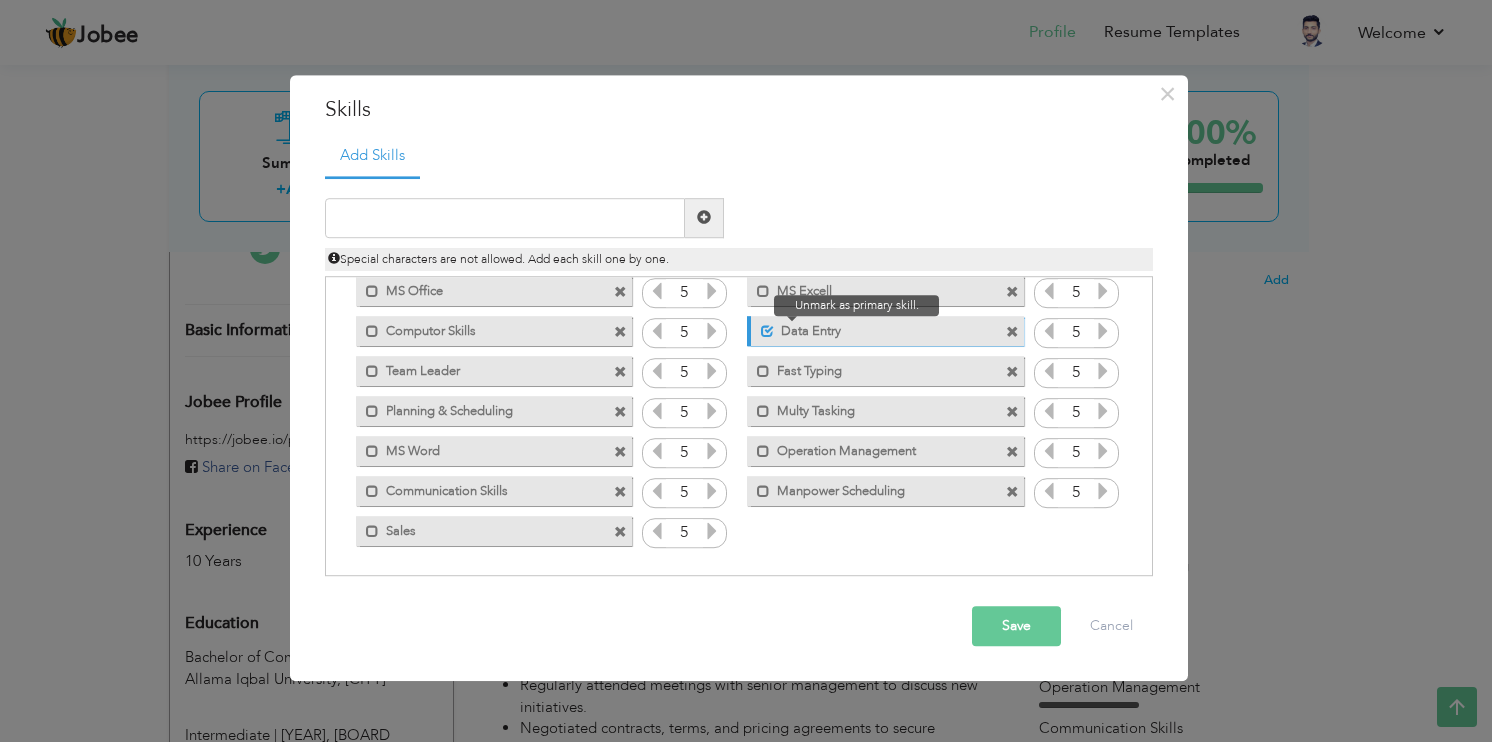 click at bounding box center [767, 331] 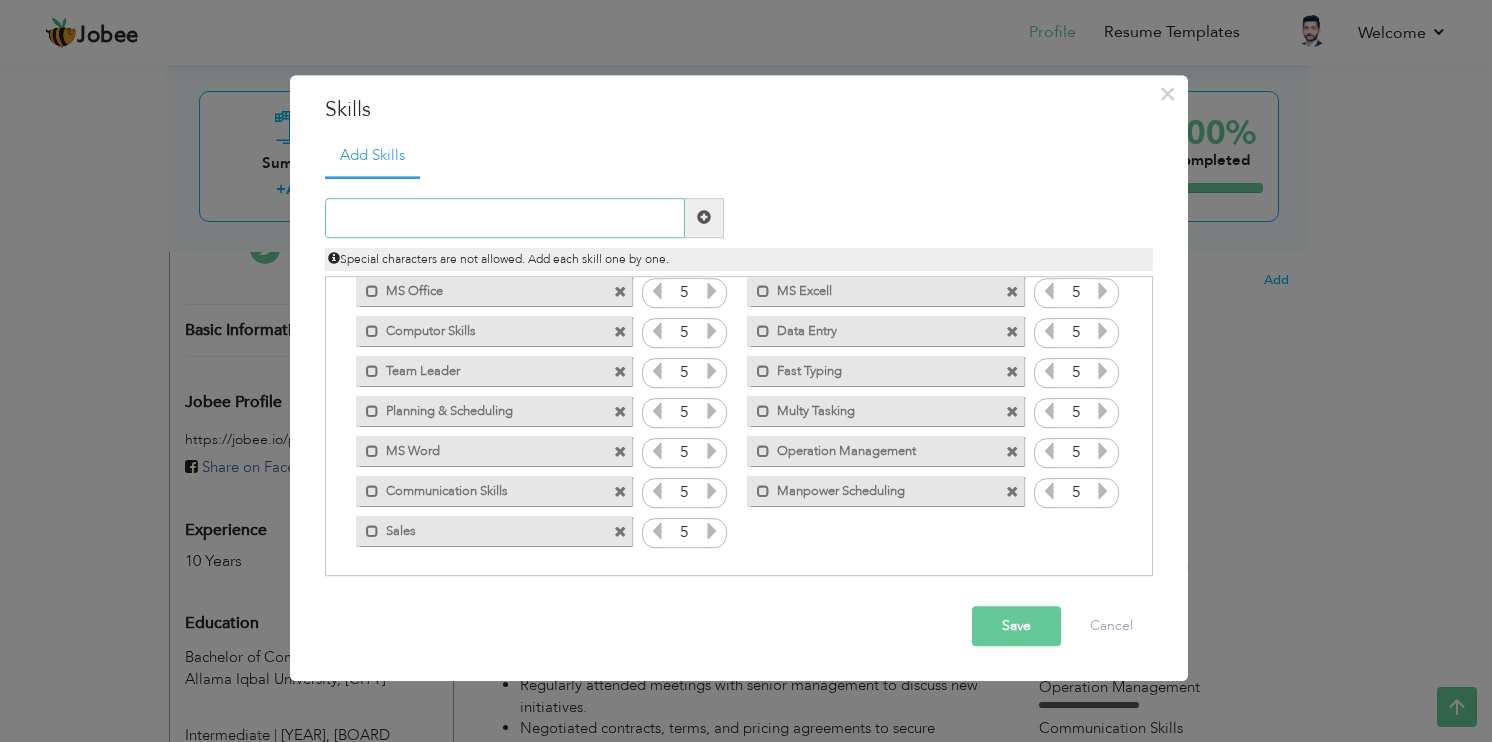 click at bounding box center (505, 218) 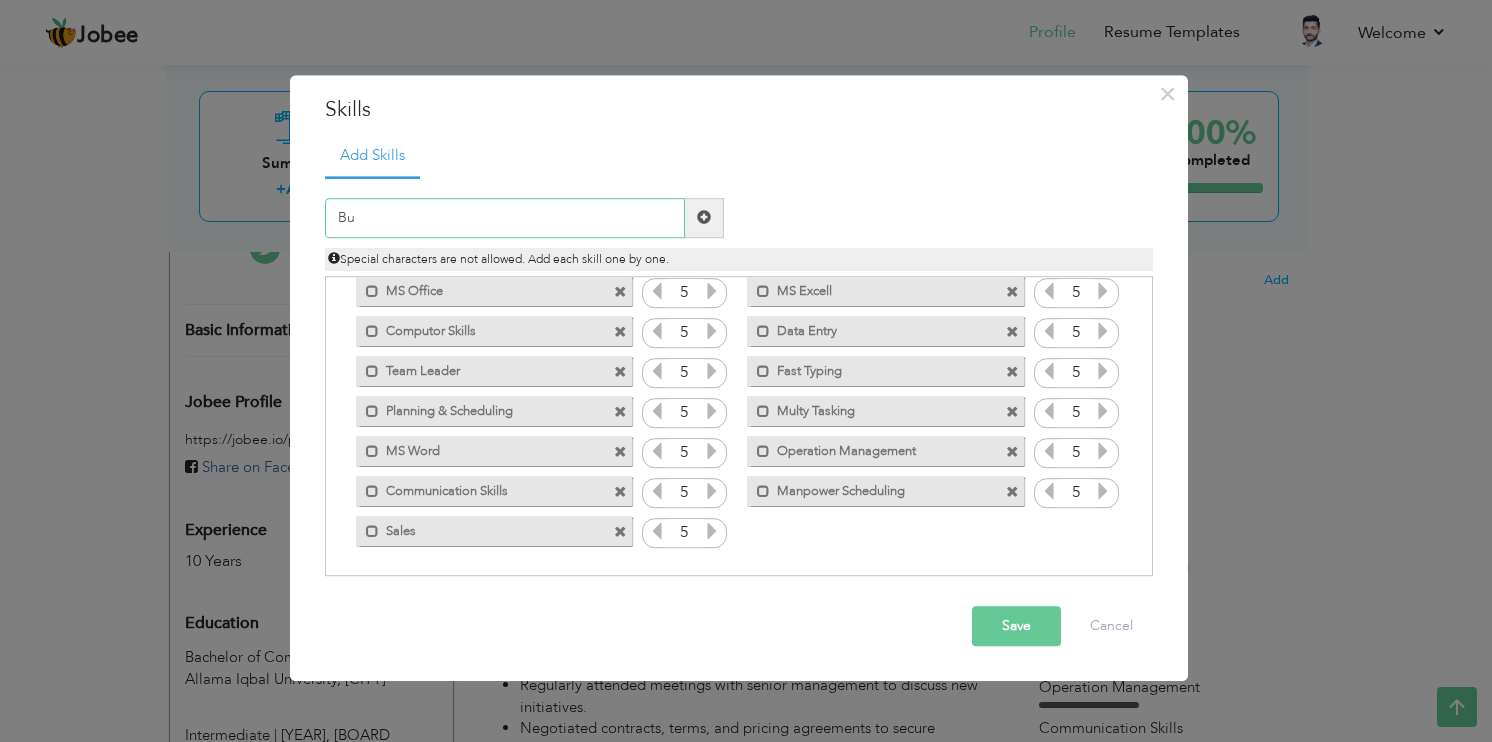 type on "B" 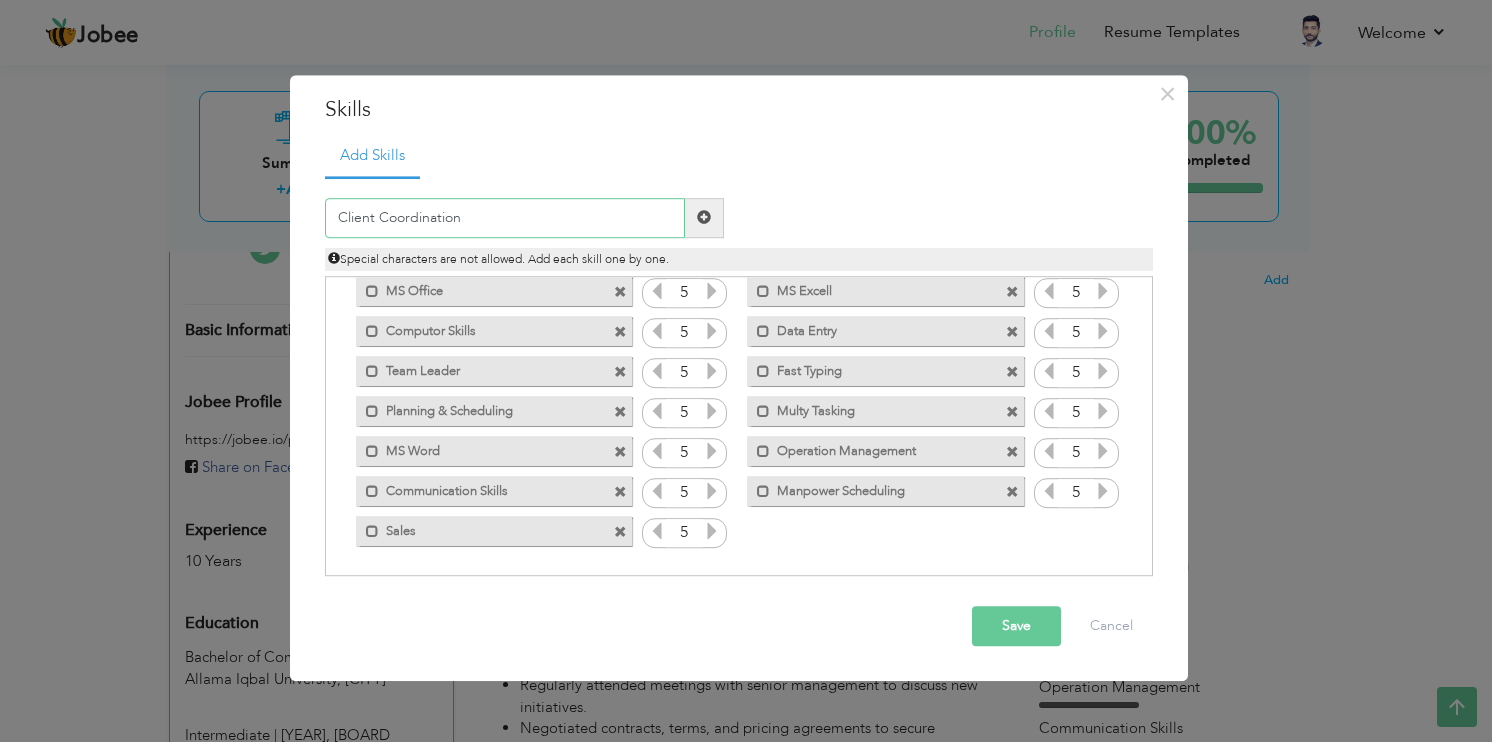click on "Client Coordination" at bounding box center [505, 218] 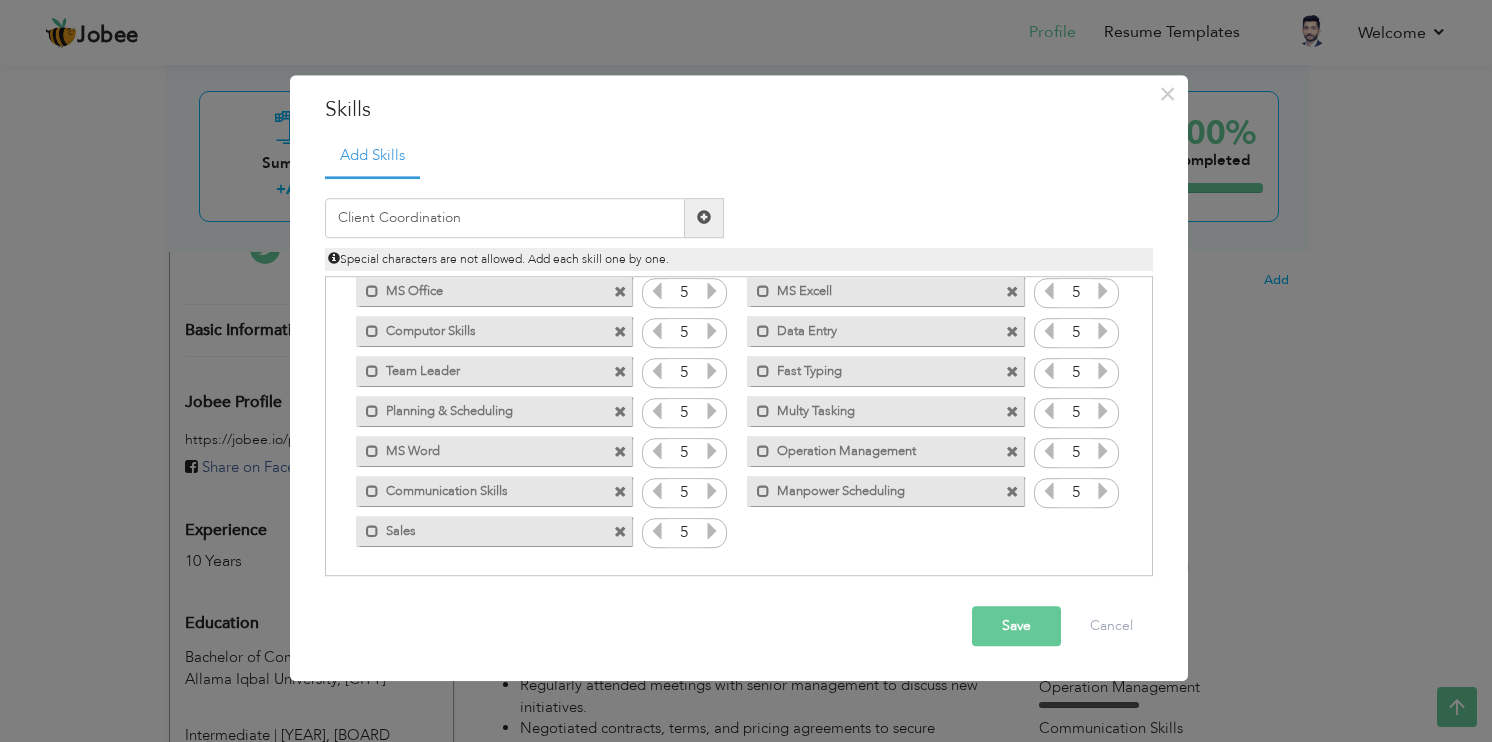 click at bounding box center [704, 218] 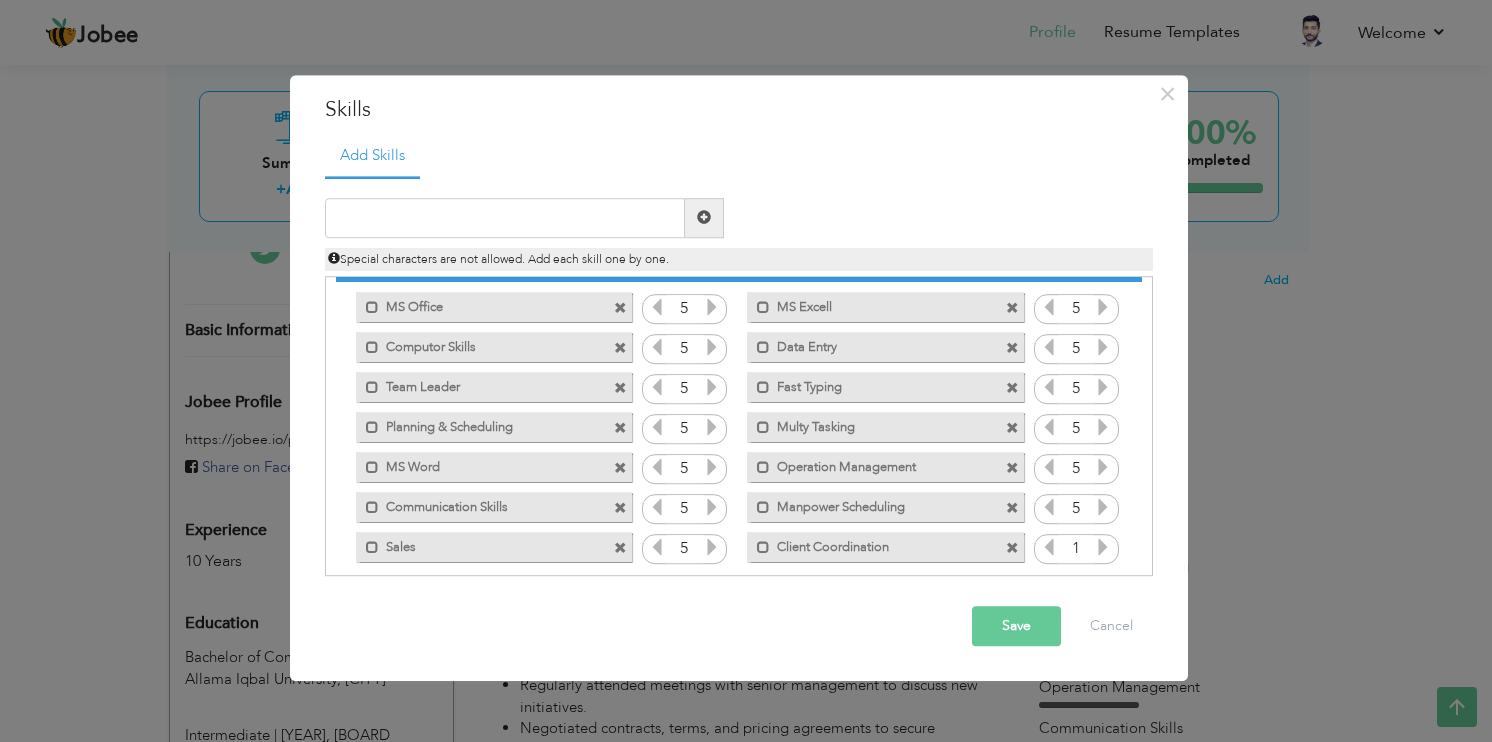 scroll, scrollTop: 44, scrollLeft: 0, axis: vertical 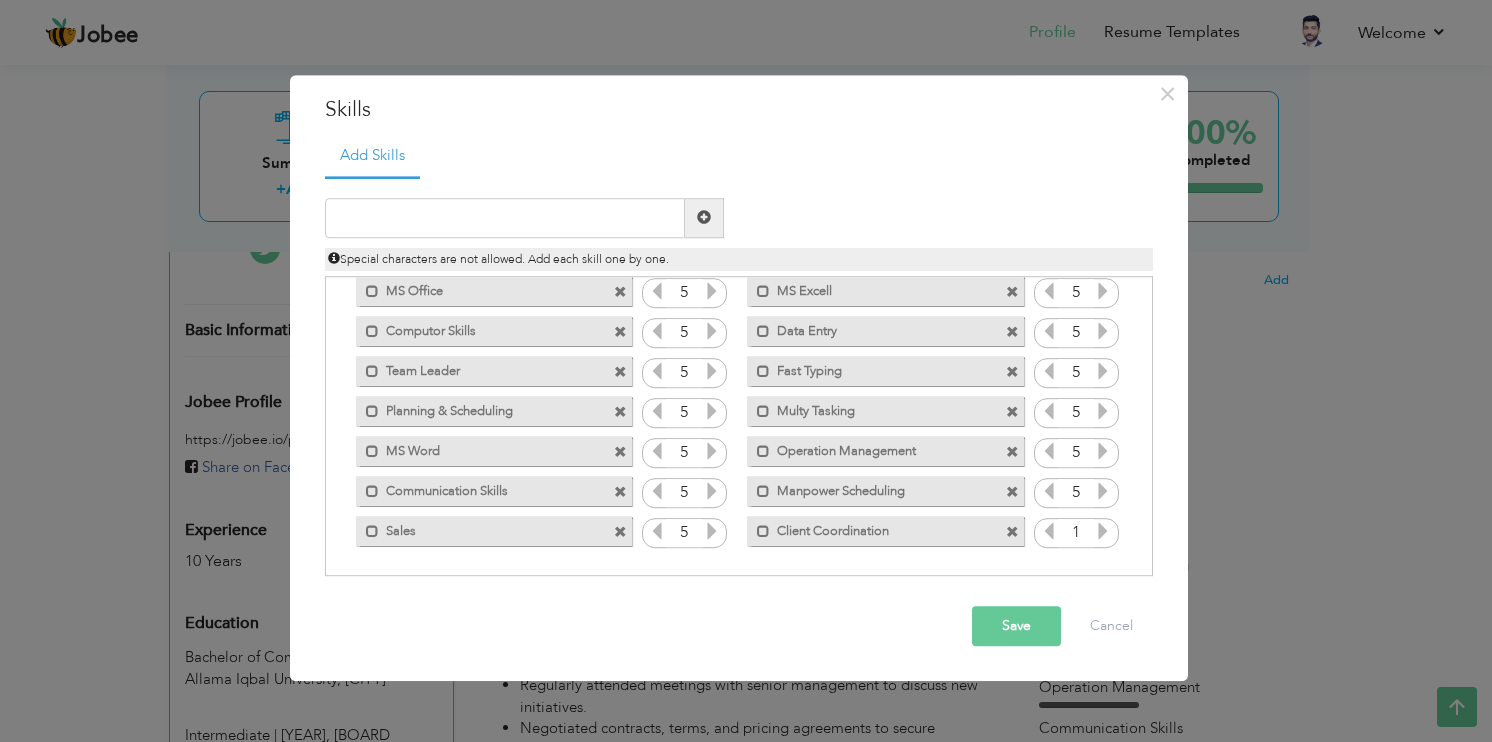 click on "Save" at bounding box center [1016, 626] 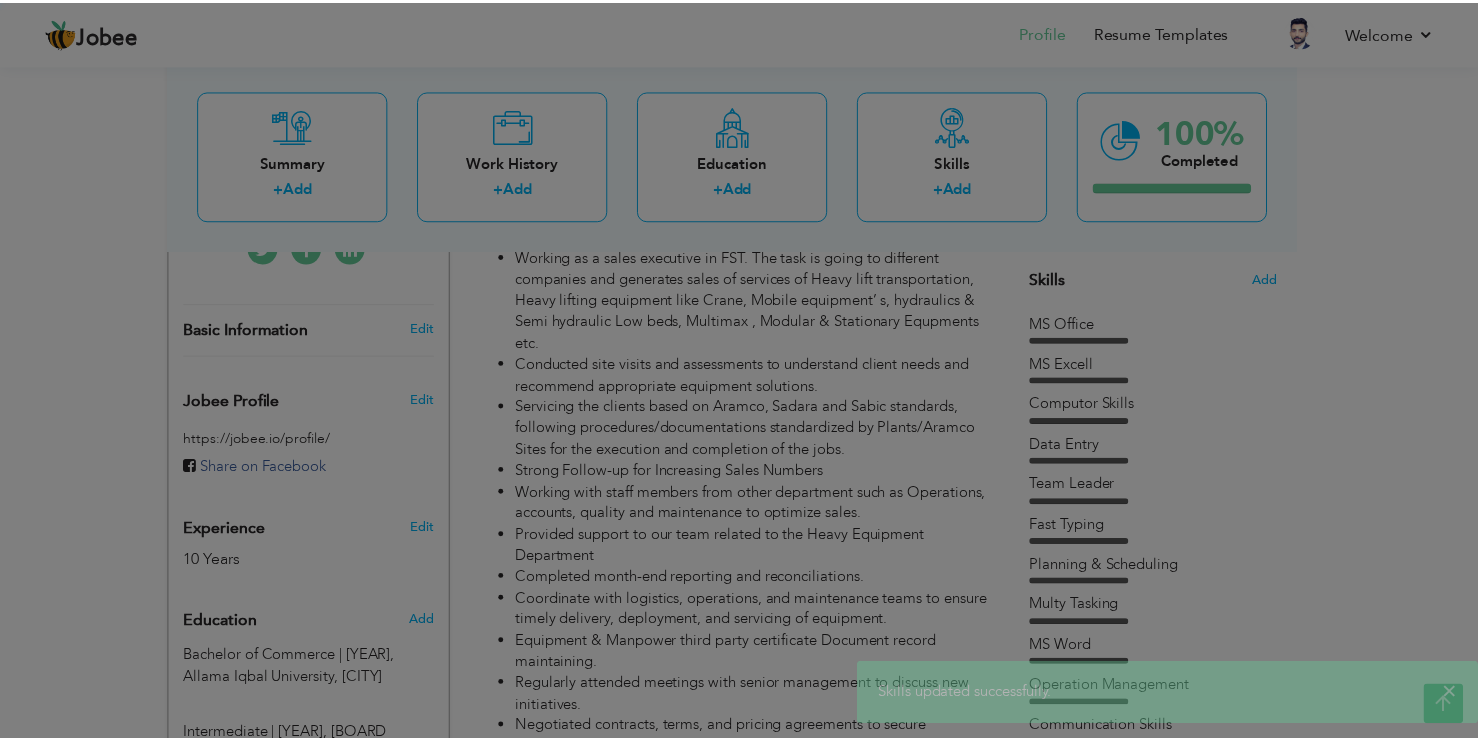 scroll, scrollTop: 0, scrollLeft: 0, axis: both 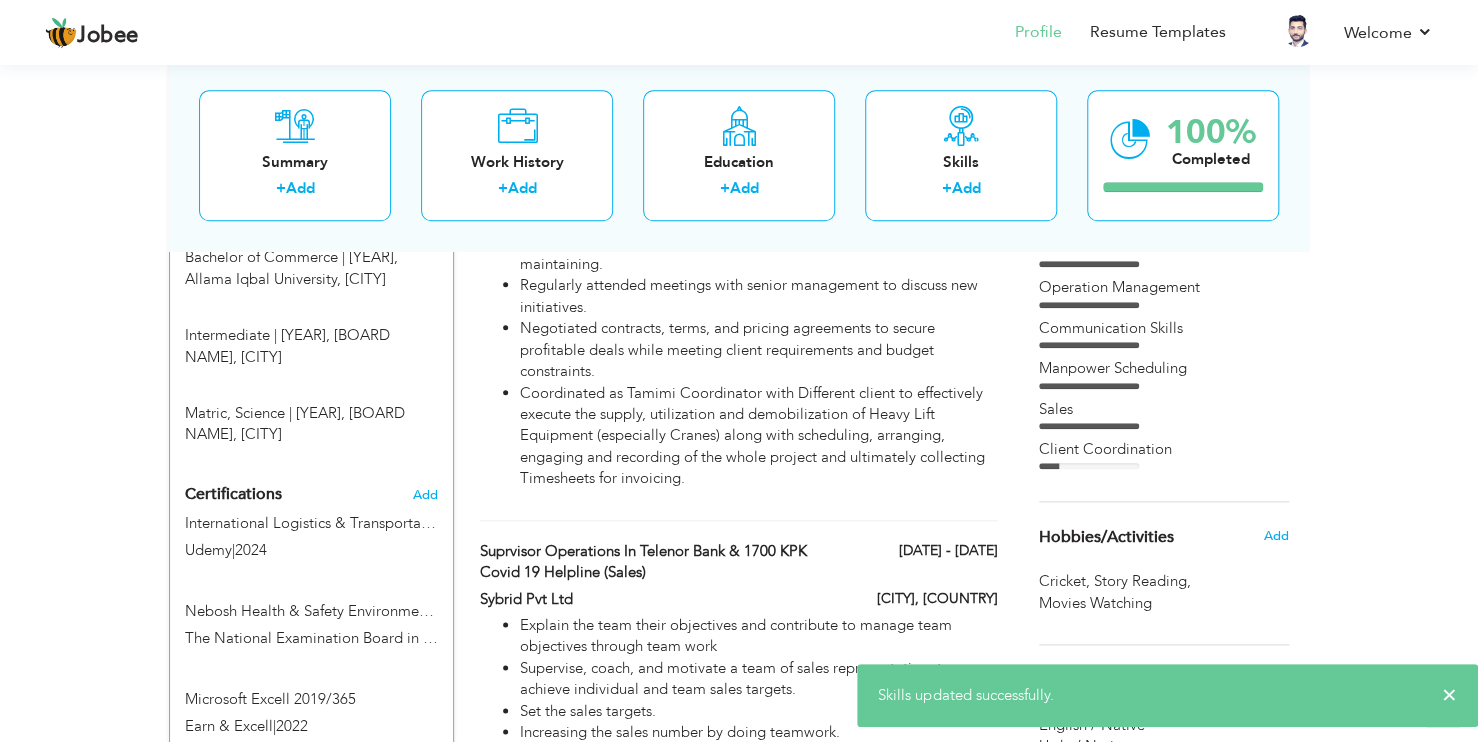 click on "Client Coordination" at bounding box center (1164, 449) 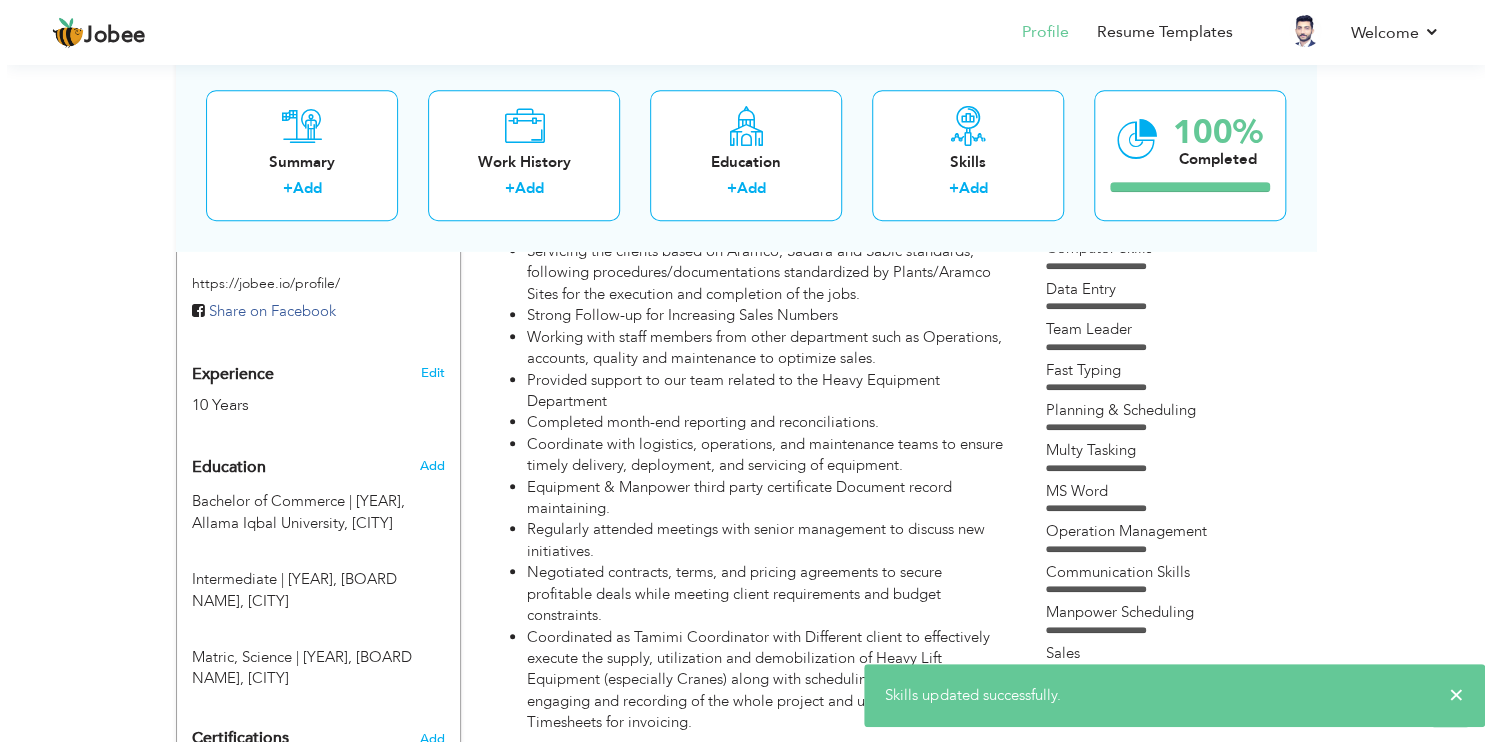 scroll, scrollTop: 500, scrollLeft: 0, axis: vertical 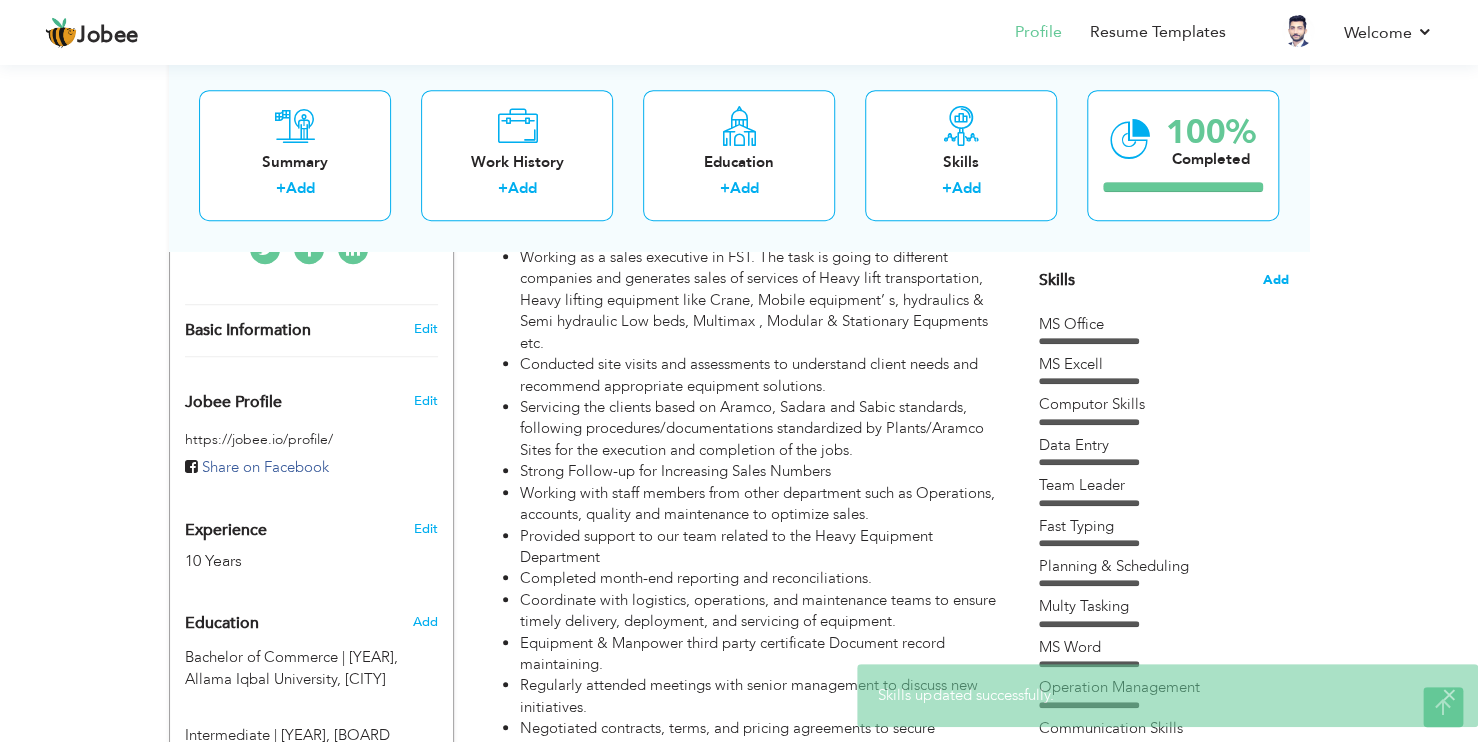 click on "Add" at bounding box center (1276, 280) 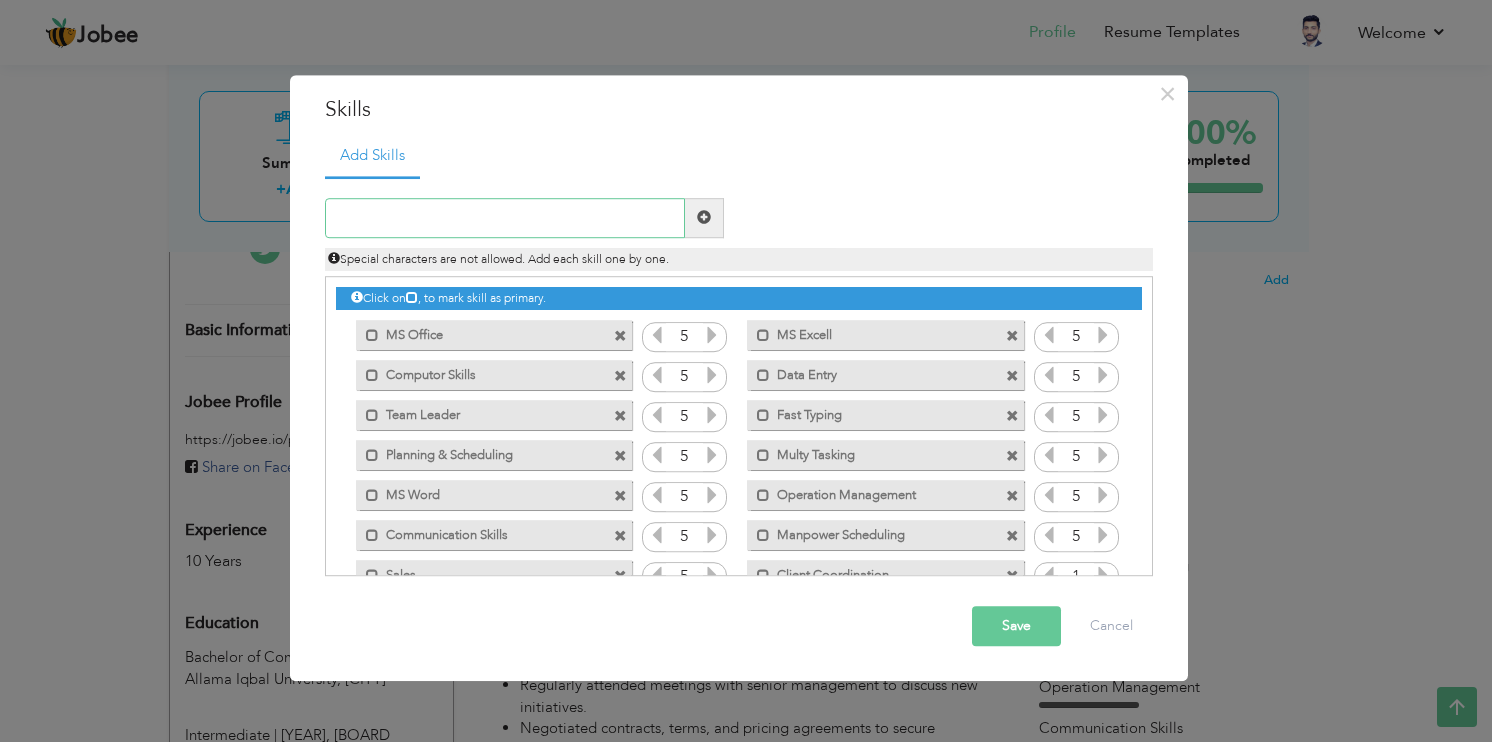 scroll, scrollTop: 44, scrollLeft: 0, axis: vertical 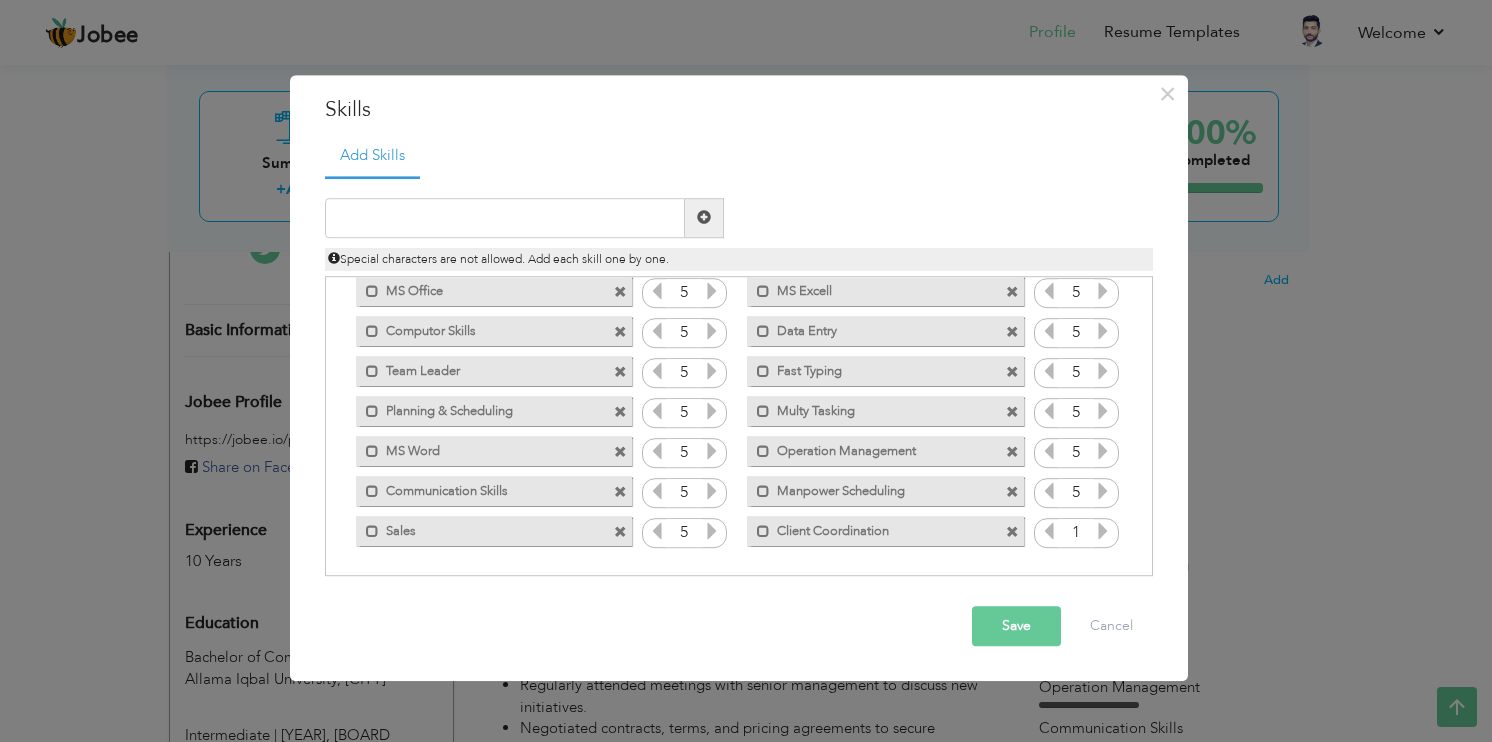 click on "1" at bounding box center (1076, 533) 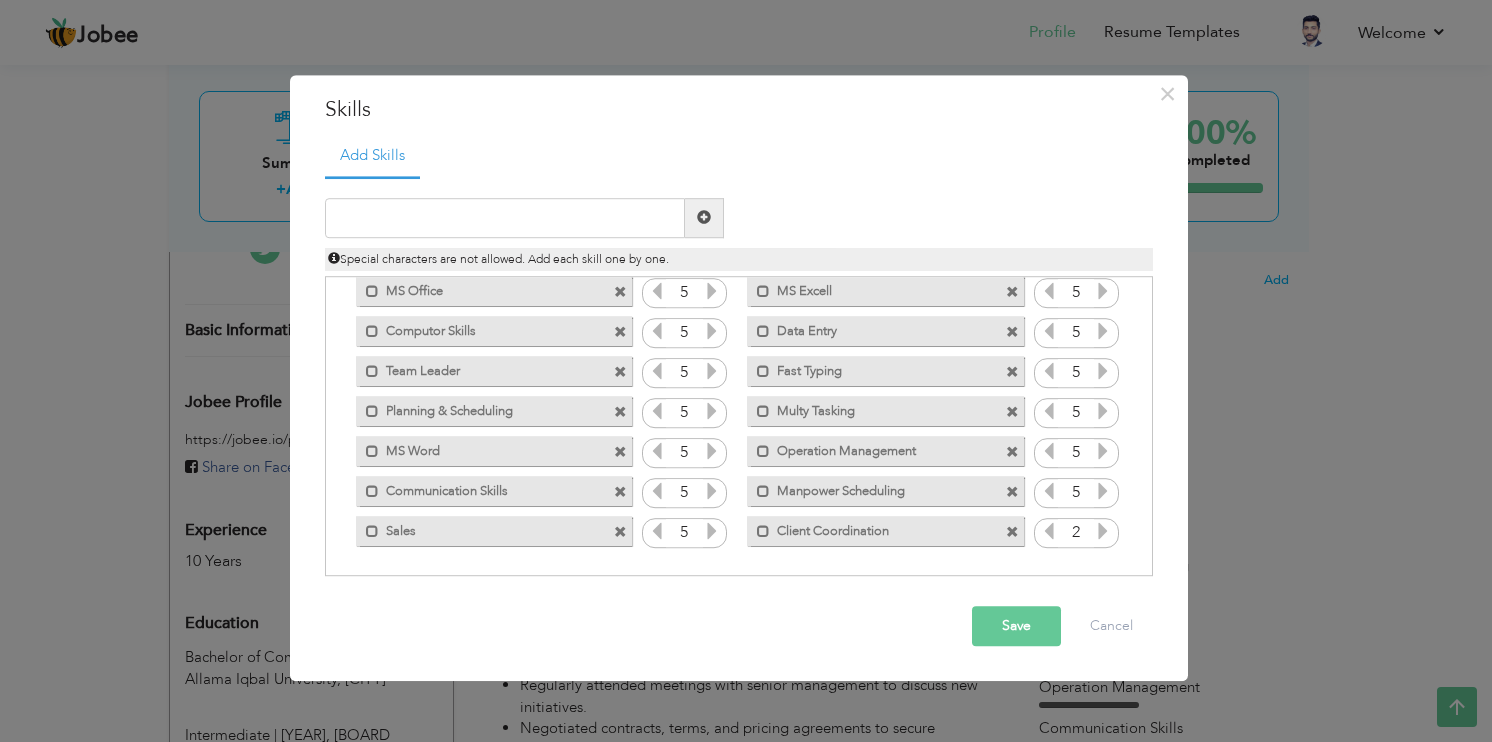 click at bounding box center [1103, 531] 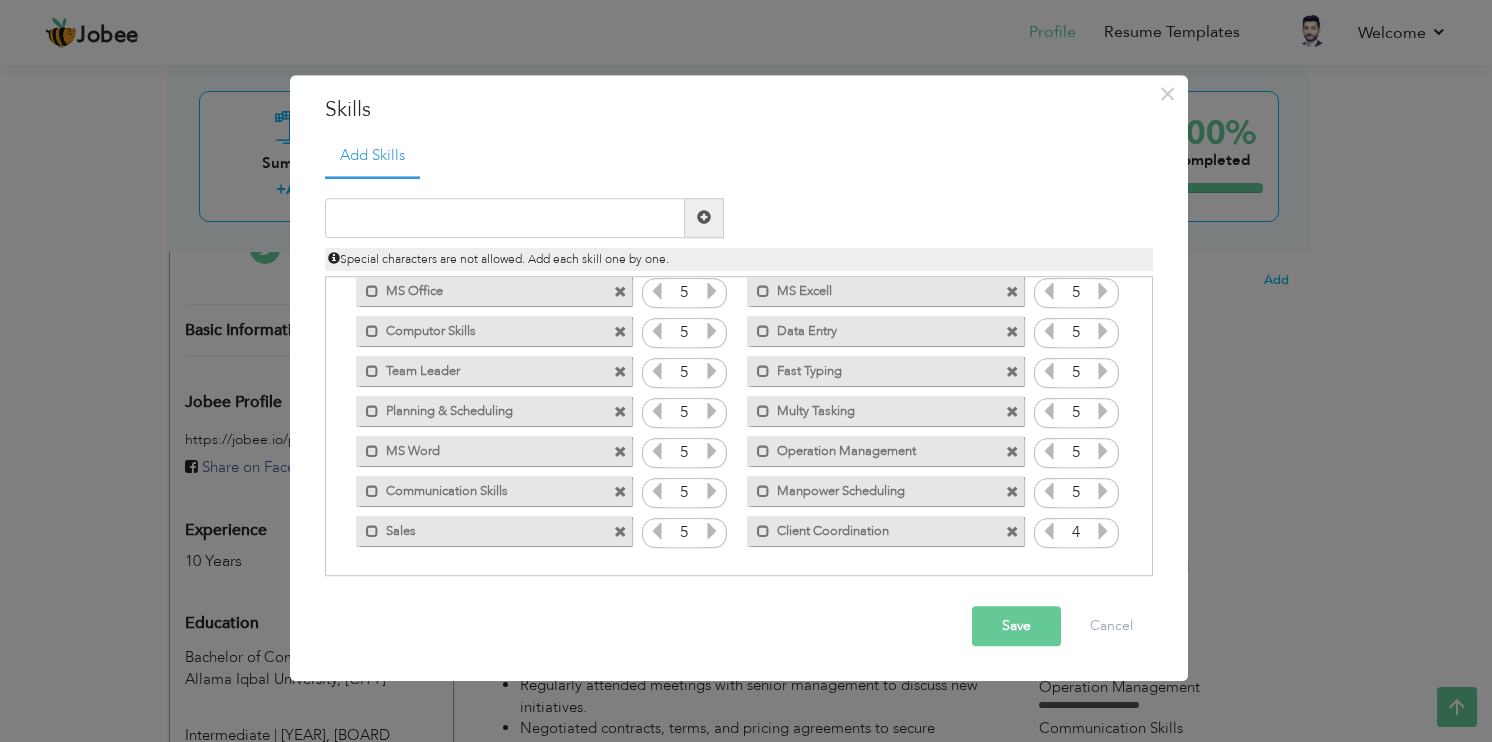 click at bounding box center (1103, 531) 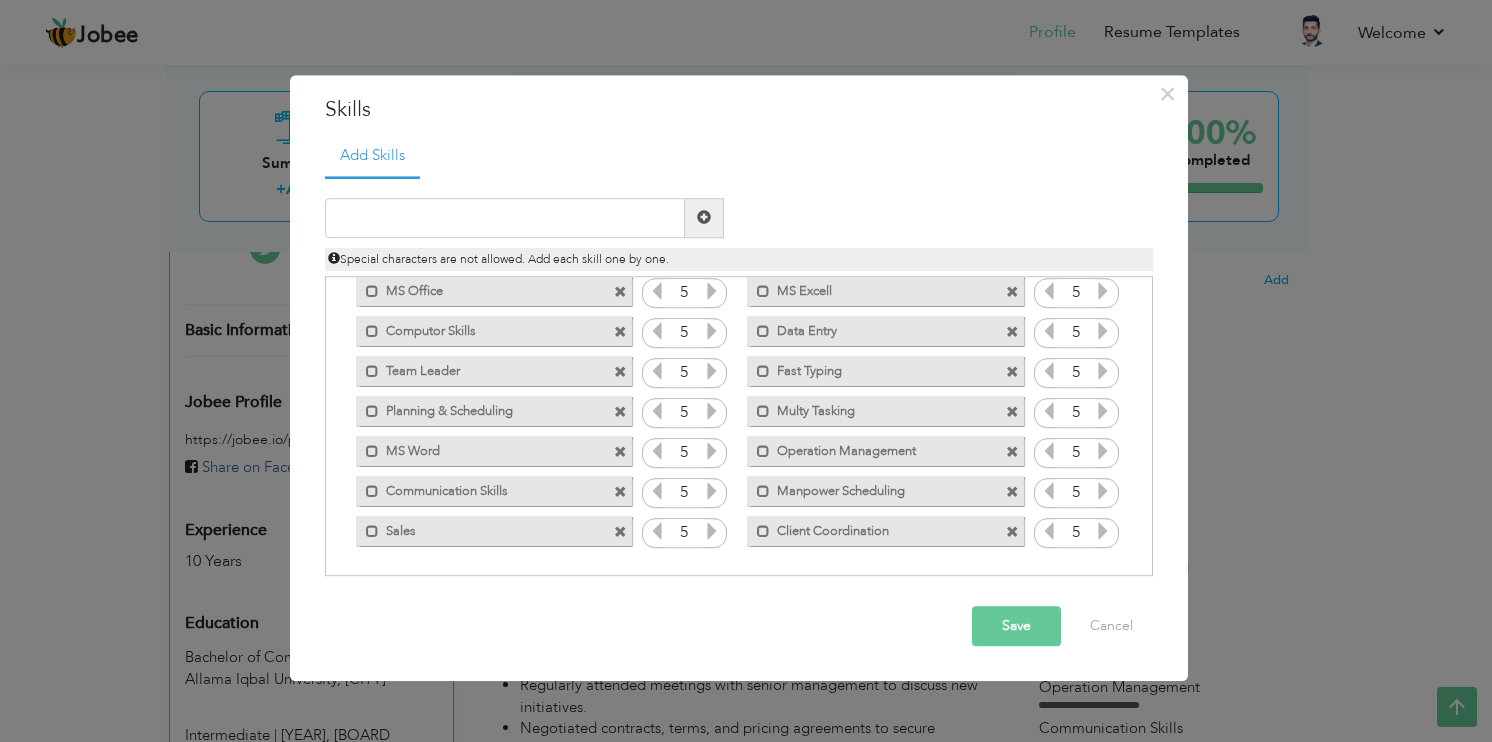 click on "Save" at bounding box center [1016, 626] 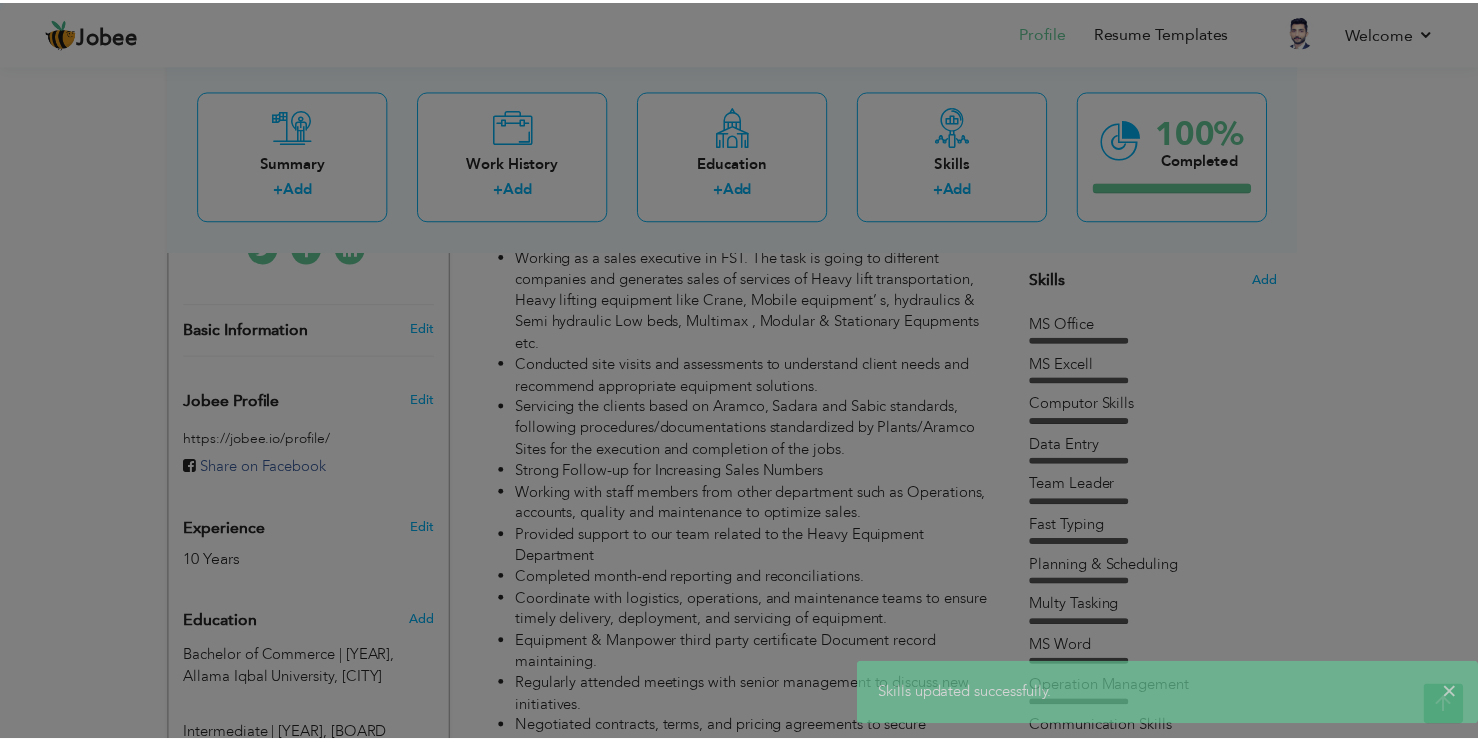 scroll, scrollTop: 0, scrollLeft: 0, axis: both 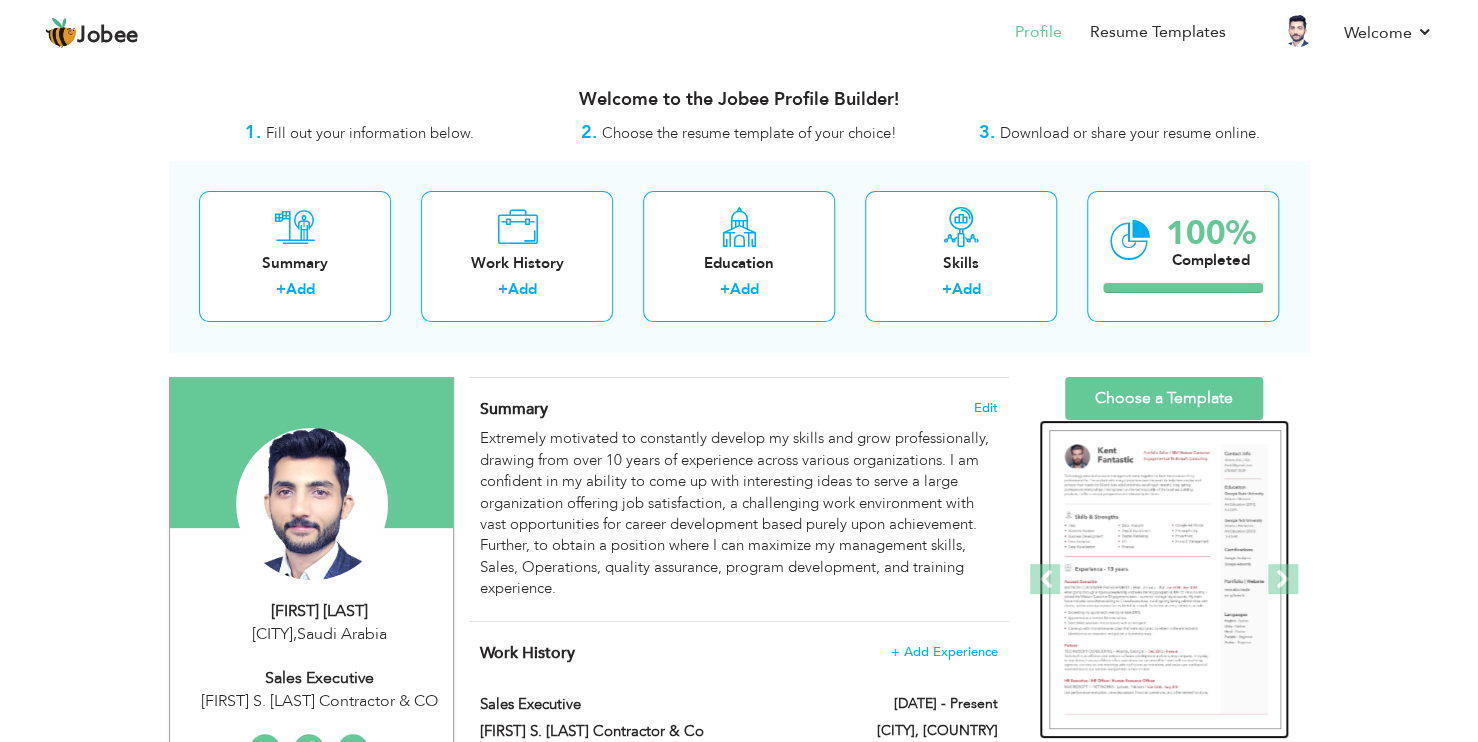 click at bounding box center (1165, 580) 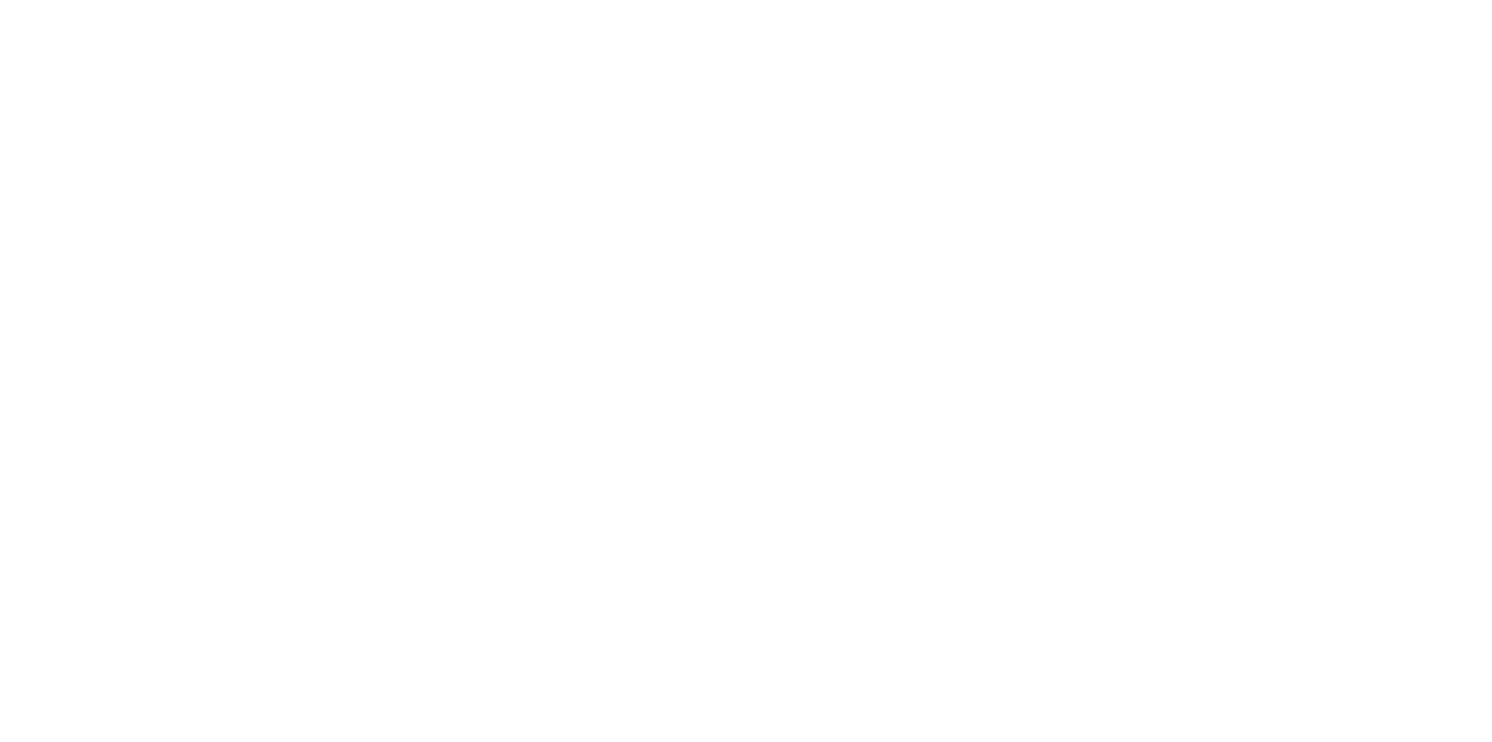 scroll, scrollTop: 0, scrollLeft: 0, axis: both 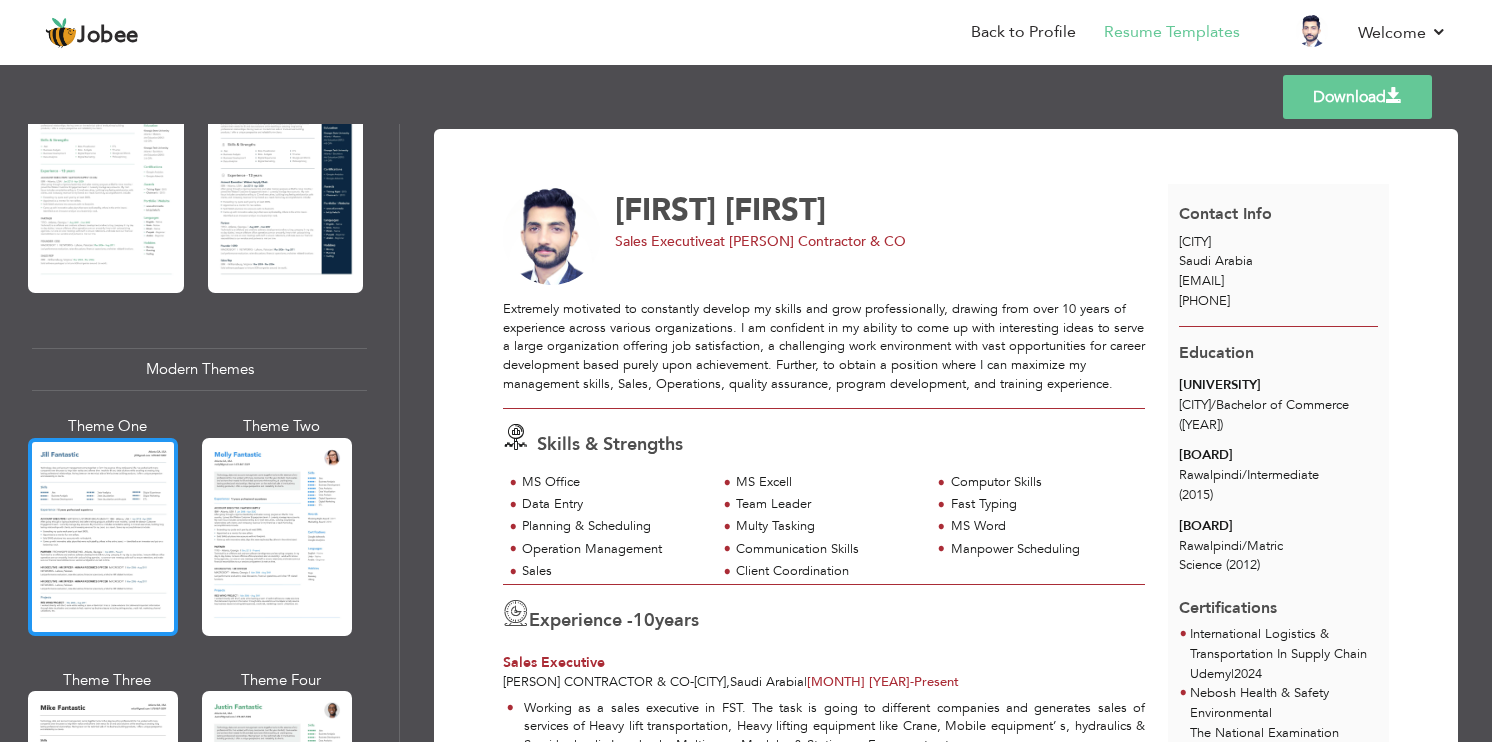 click at bounding box center [103, 537] 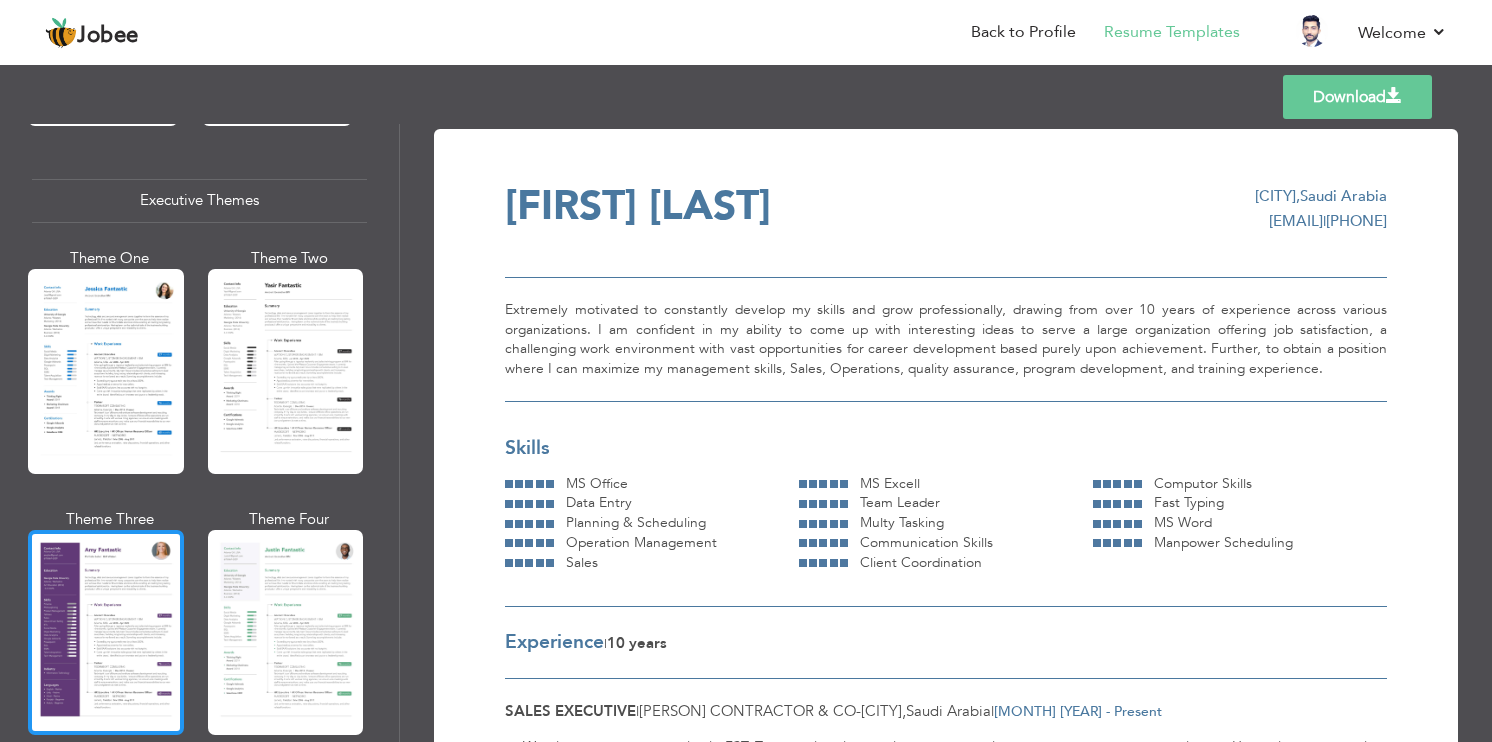 scroll, scrollTop: 1500, scrollLeft: 0, axis: vertical 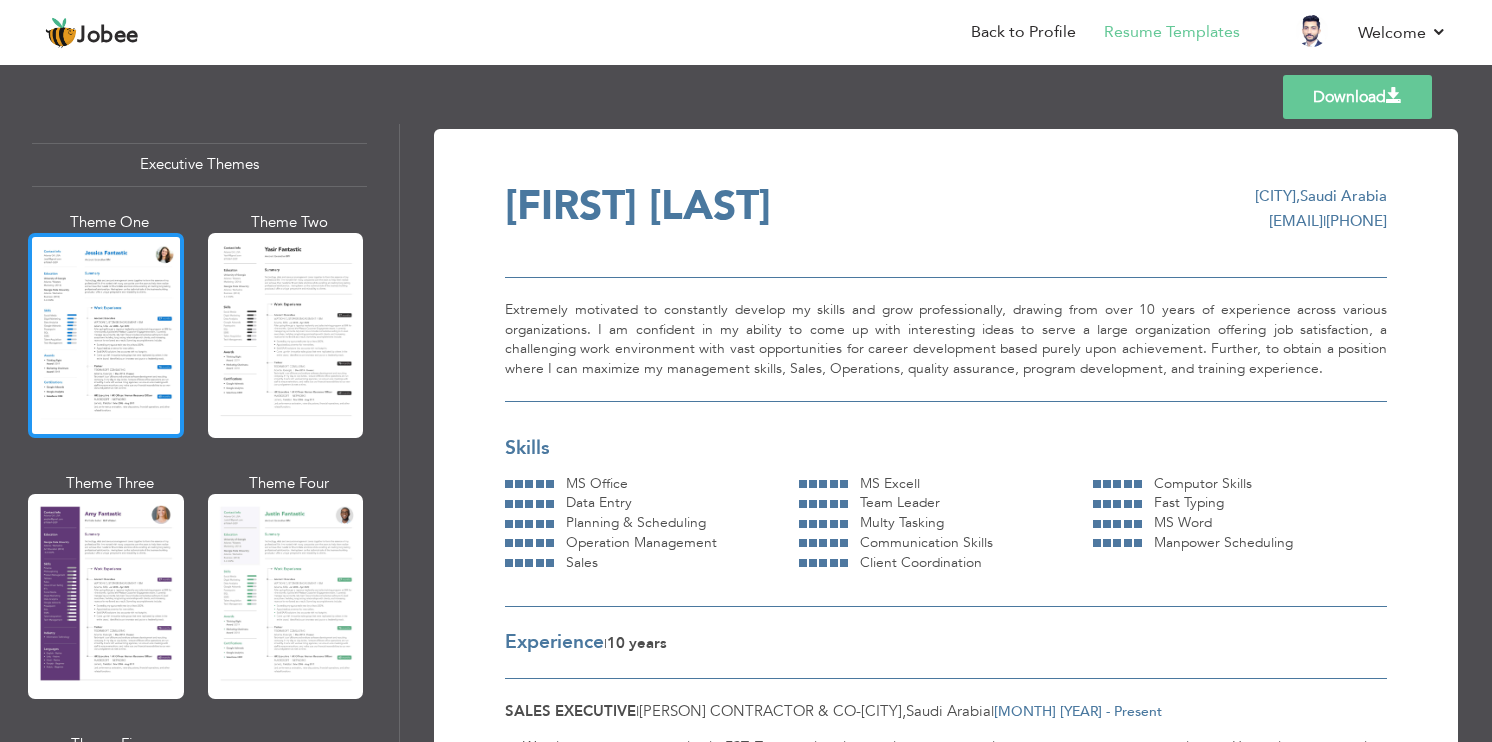 click at bounding box center [106, 335] 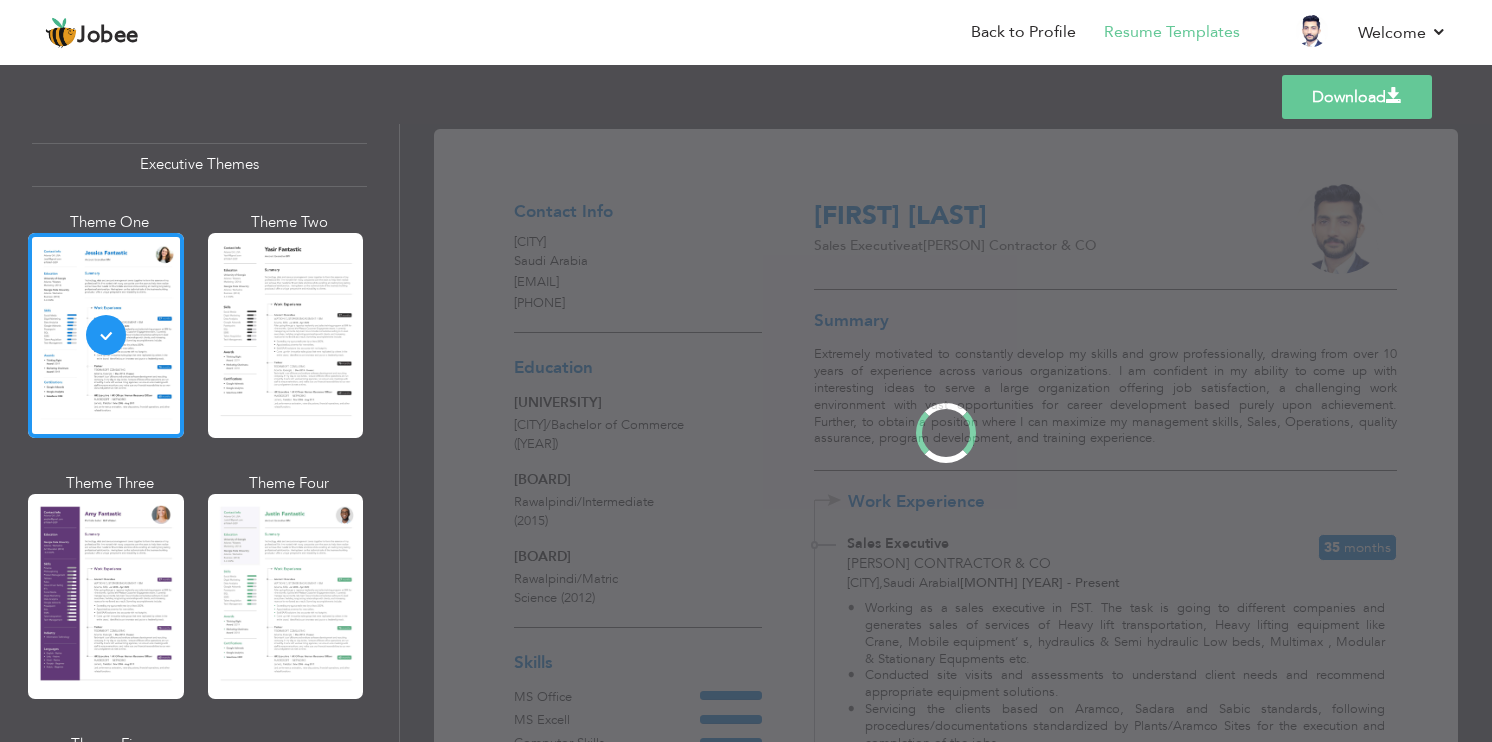 scroll, scrollTop: 1498, scrollLeft: 0, axis: vertical 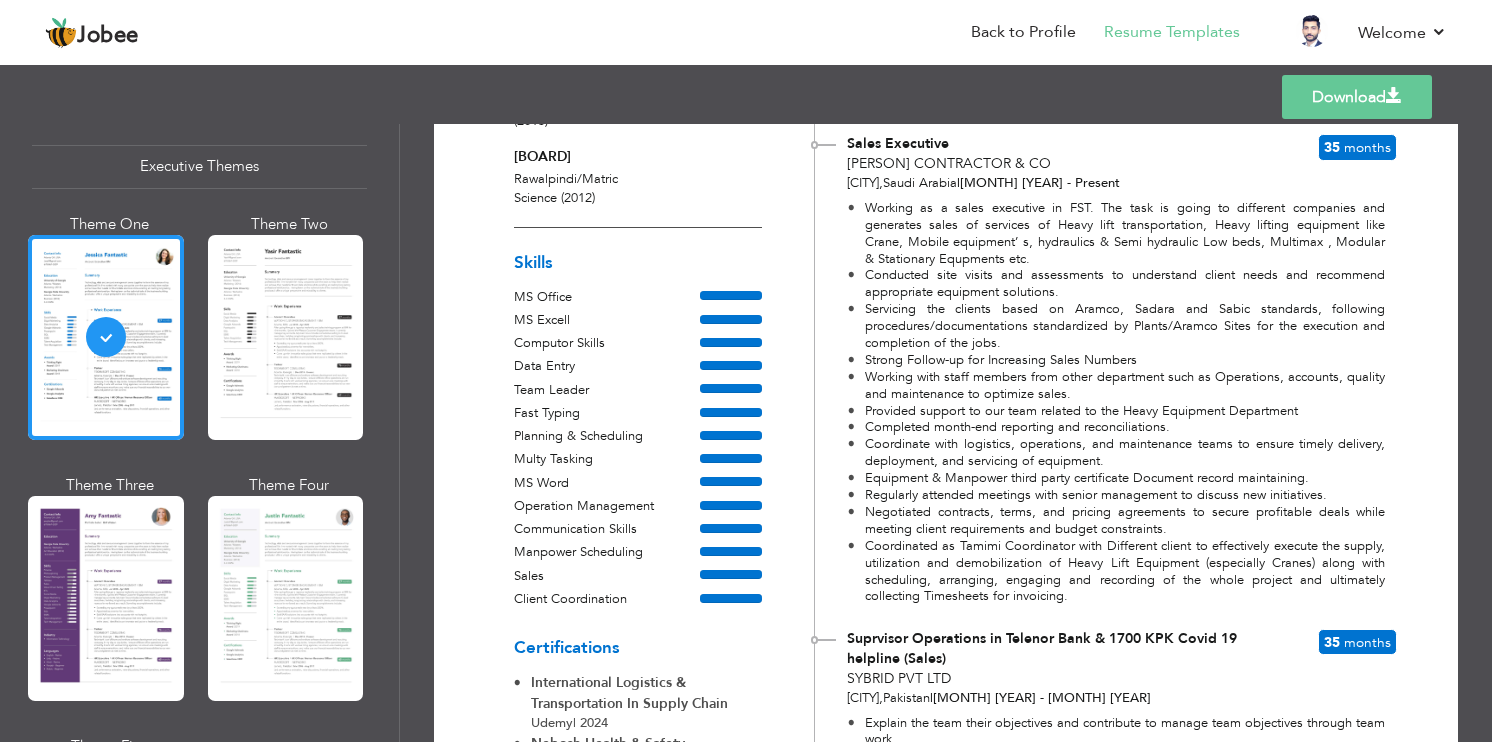 click on "Download" at bounding box center (1357, 97) 